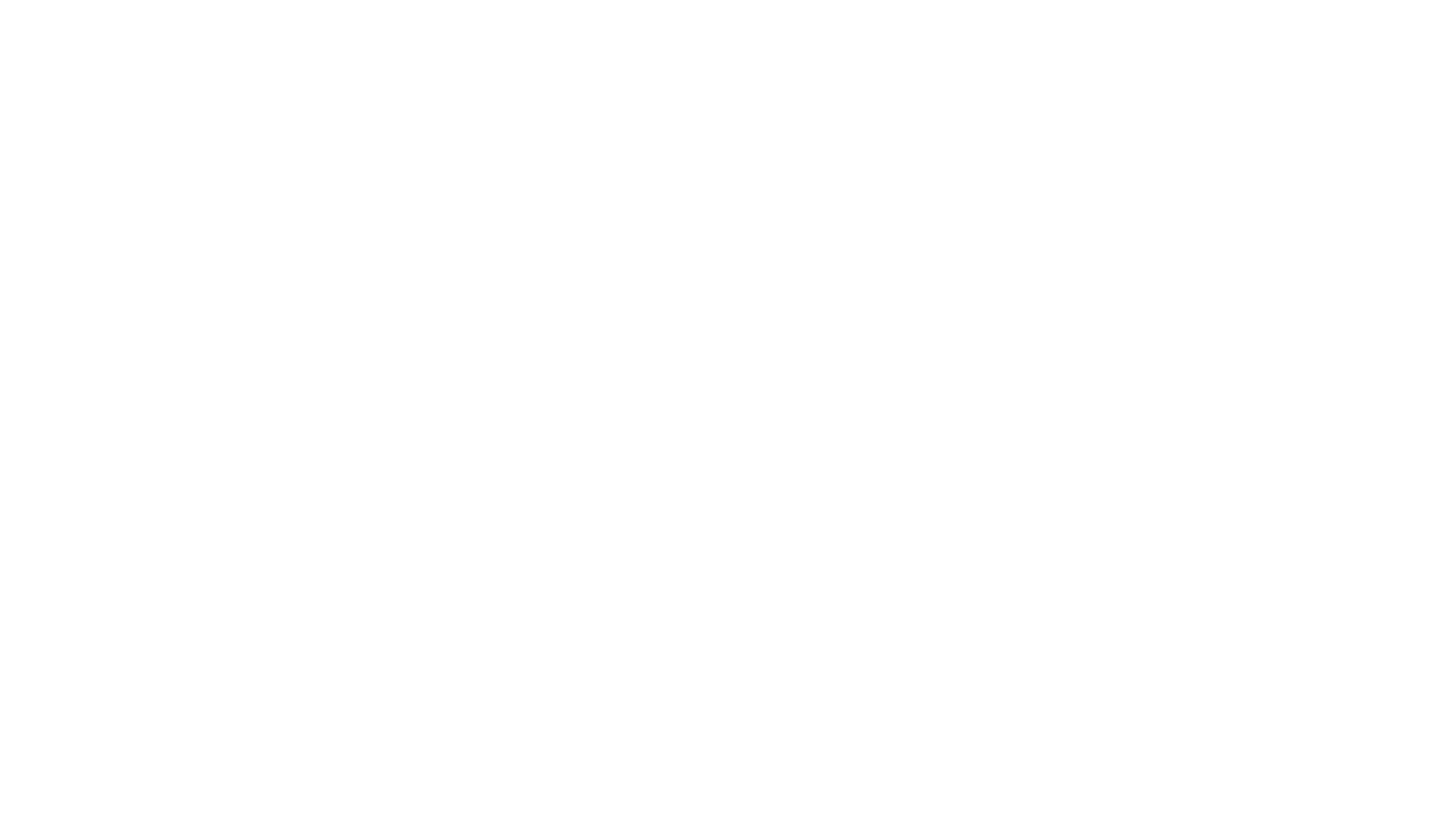 scroll, scrollTop: 0, scrollLeft: 0, axis: both 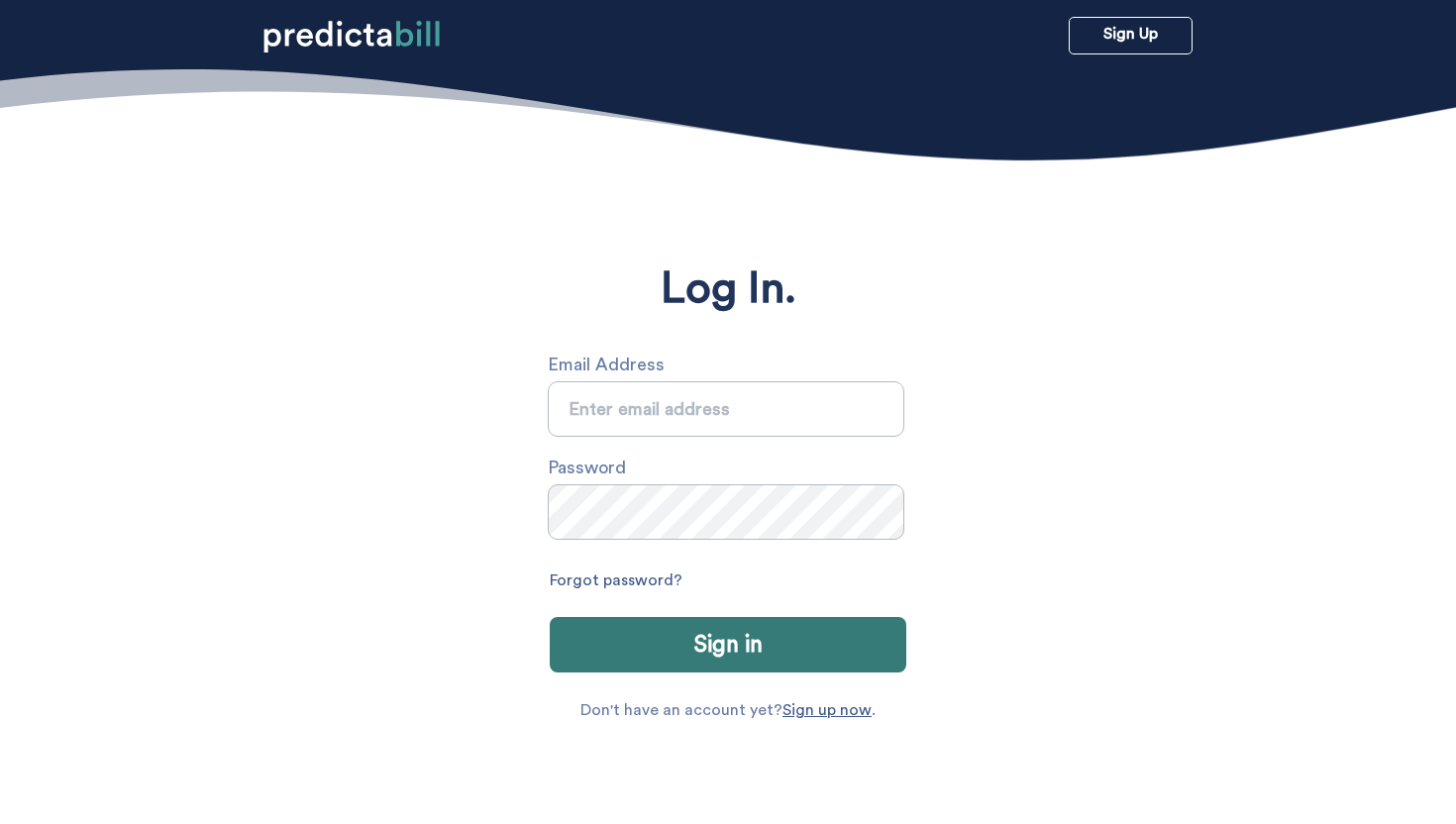 type on "sarah.michalczuk@gmail.com" 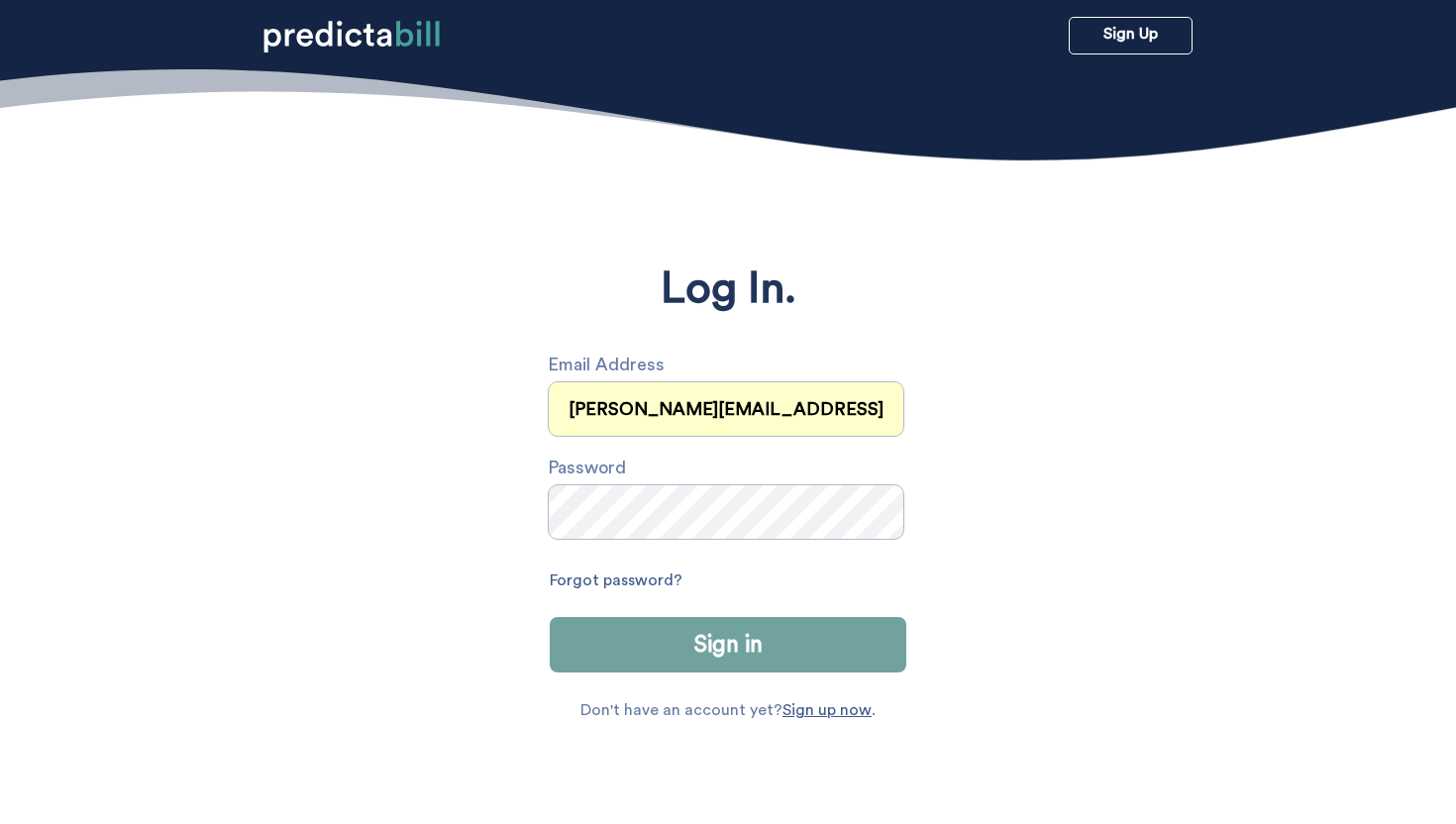 click on "Sign in" at bounding box center (728, 645) 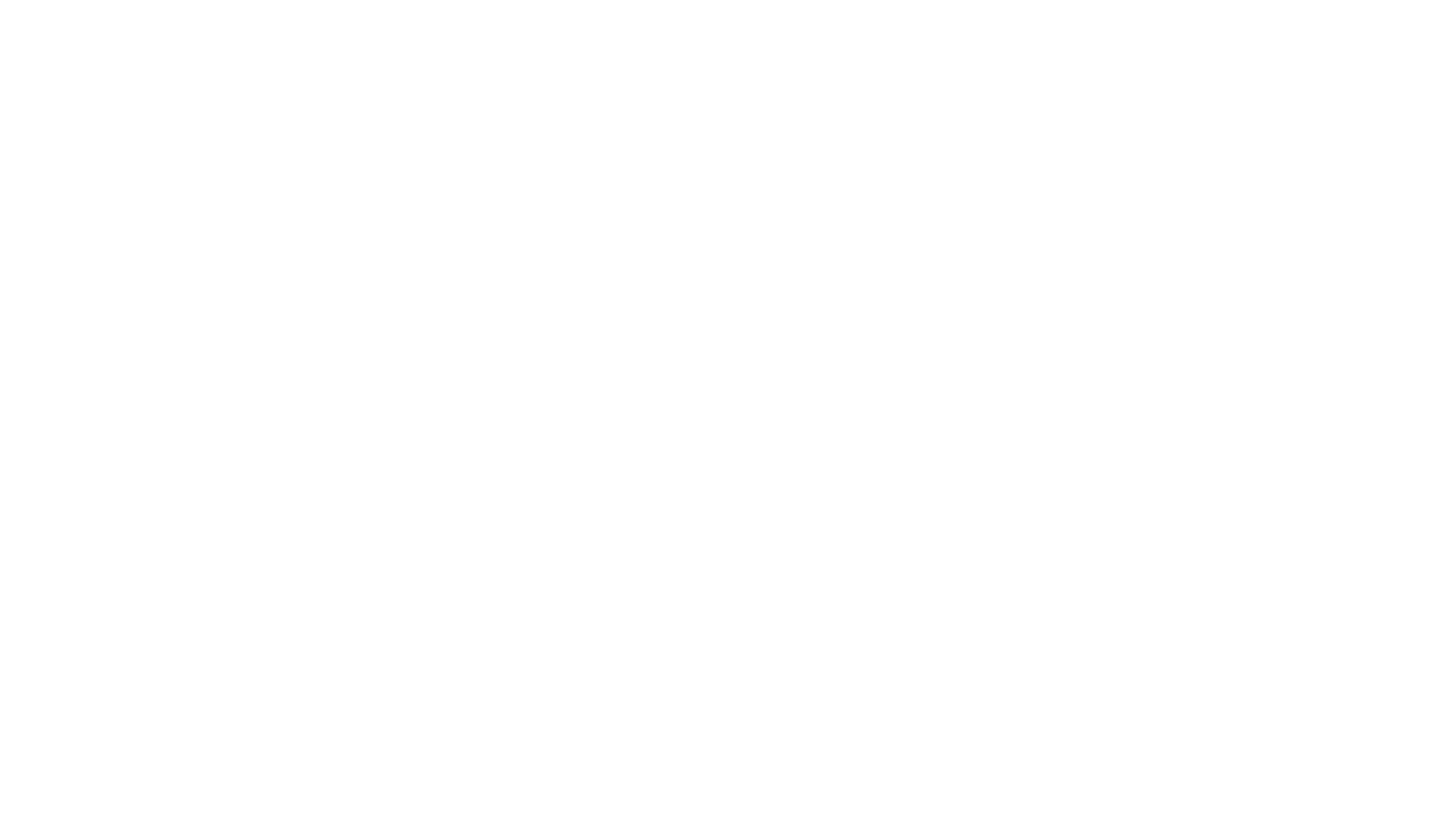 scroll, scrollTop: 0, scrollLeft: 0, axis: both 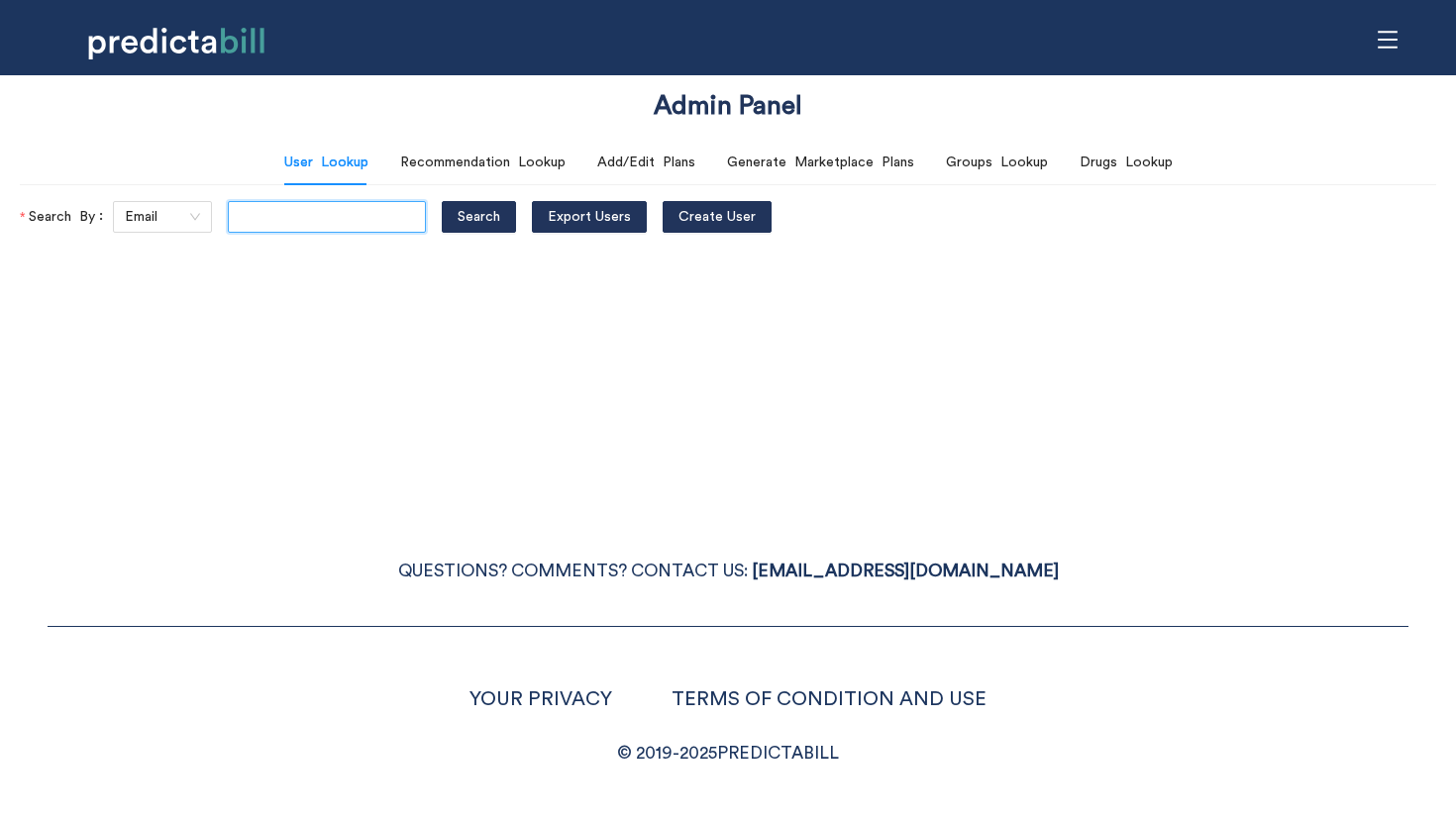 click at bounding box center [327, 217] 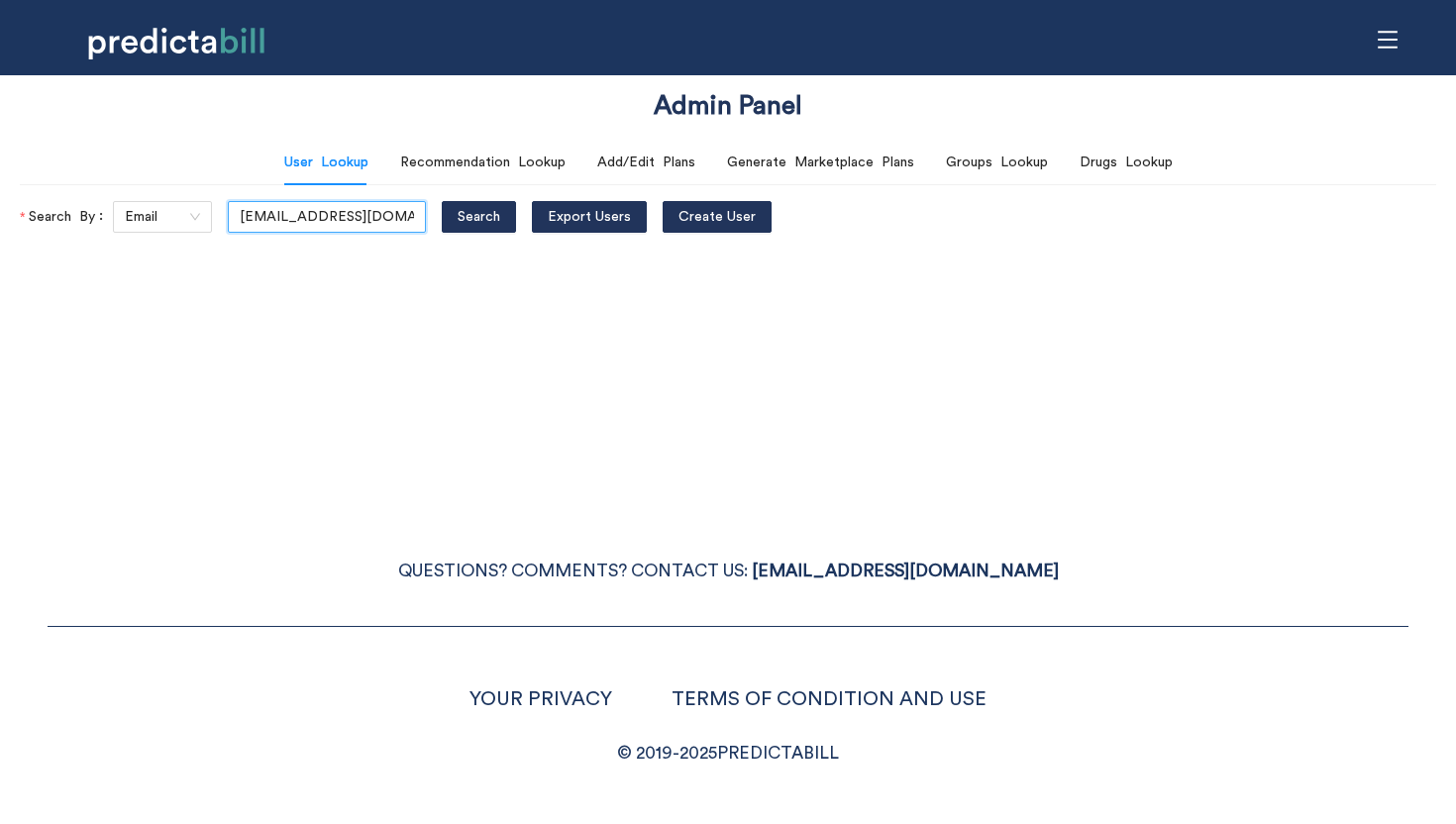 scroll, scrollTop: 0, scrollLeft: 9, axis: horizontal 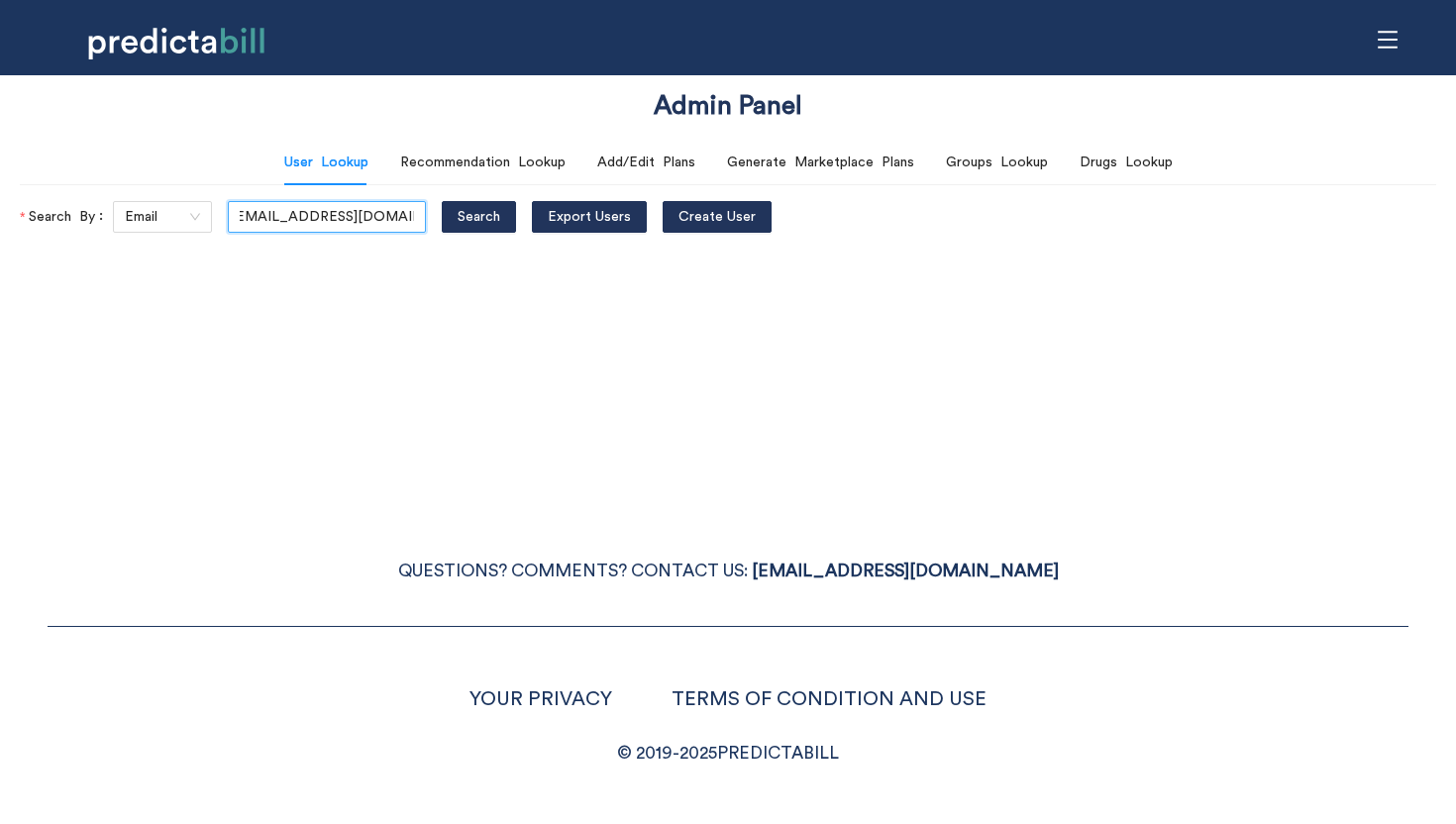 type on "[EMAIL_ADDRESS][DOMAIN_NAME]" 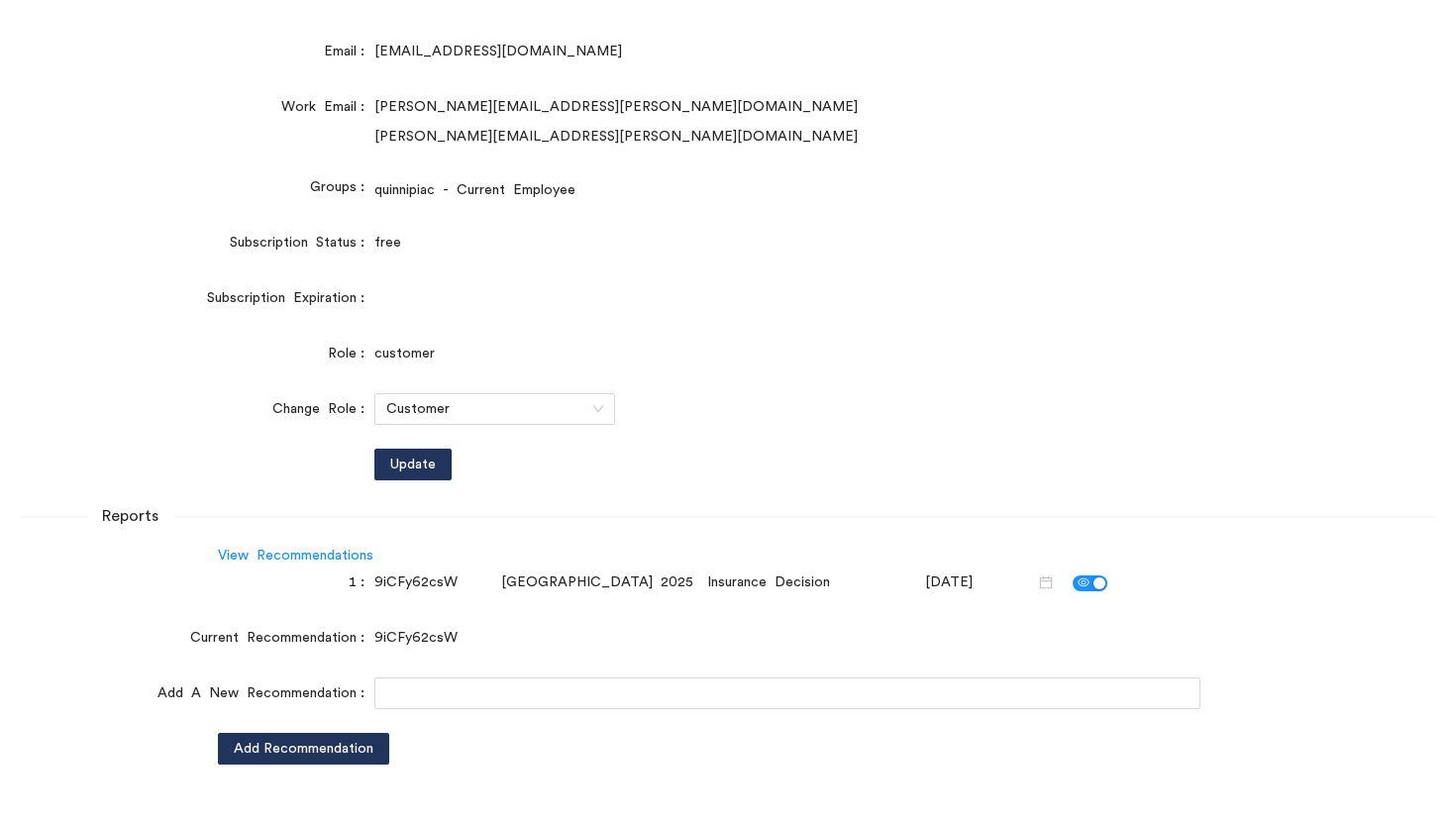 scroll, scrollTop: 0, scrollLeft: 0, axis: both 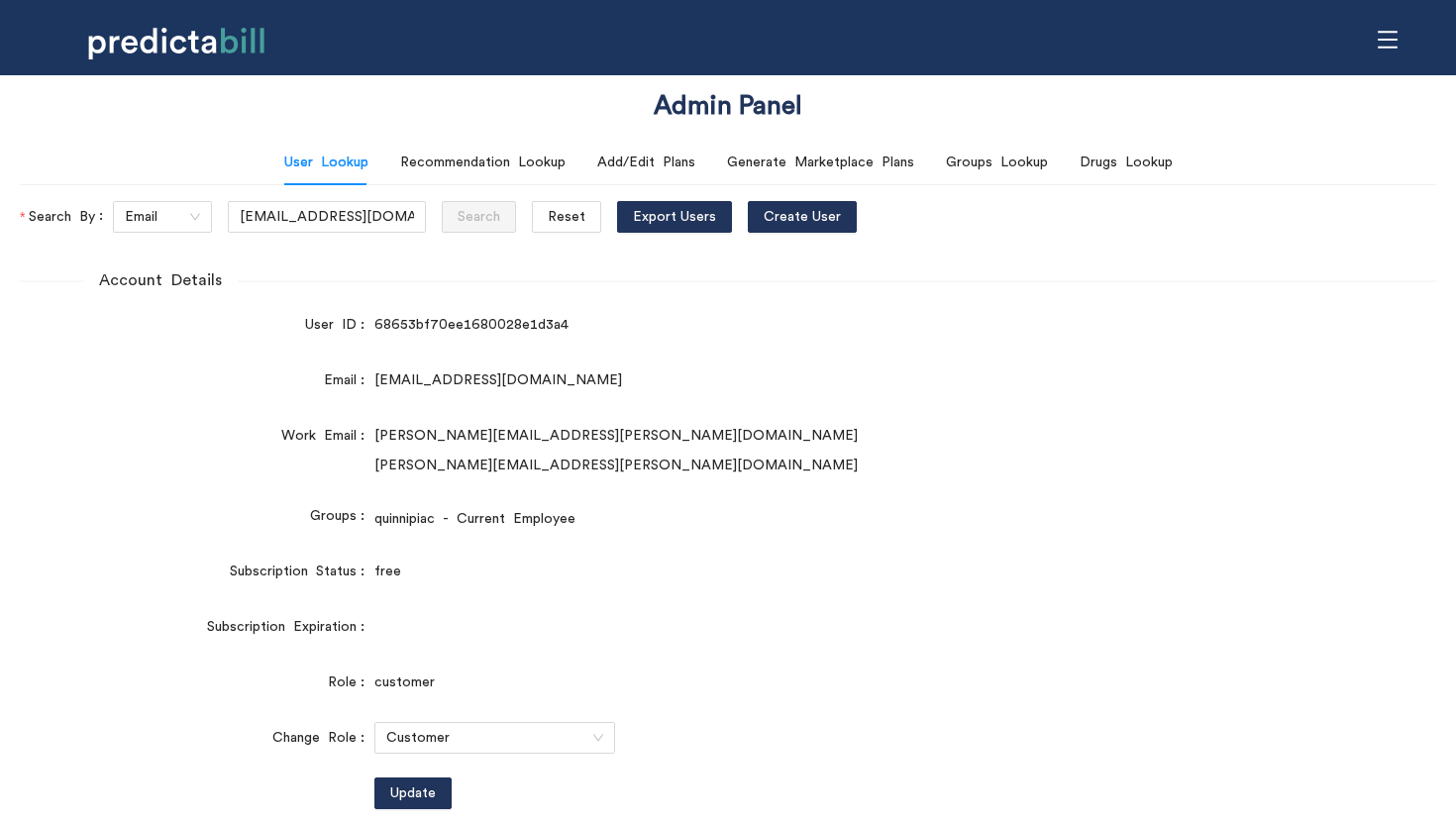 click on "Account Details User ID 68653bf70ee1680028e1d3a4 Email [EMAIL_ADDRESS][DOMAIN_NAME] Work Email [PERSON_NAME][EMAIL_ADDRESS][PERSON_NAME][DOMAIN_NAME] [PERSON_NAME][EMAIL_ADDRESS][PERSON_NAME][DOMAIN_NAME] Groups quinnipiac - Current Employee Subscription Status free Subscription Expiration Role customer Change Role Customer Update Reports View Recommendations 1 9iCFy62csW Quinnipiac University 2025 Insurance Decision [DATE] Current Recommendation 9iCFy62csW Add A New Recommendation Add Recommendation" at bounding box center [728, 680] 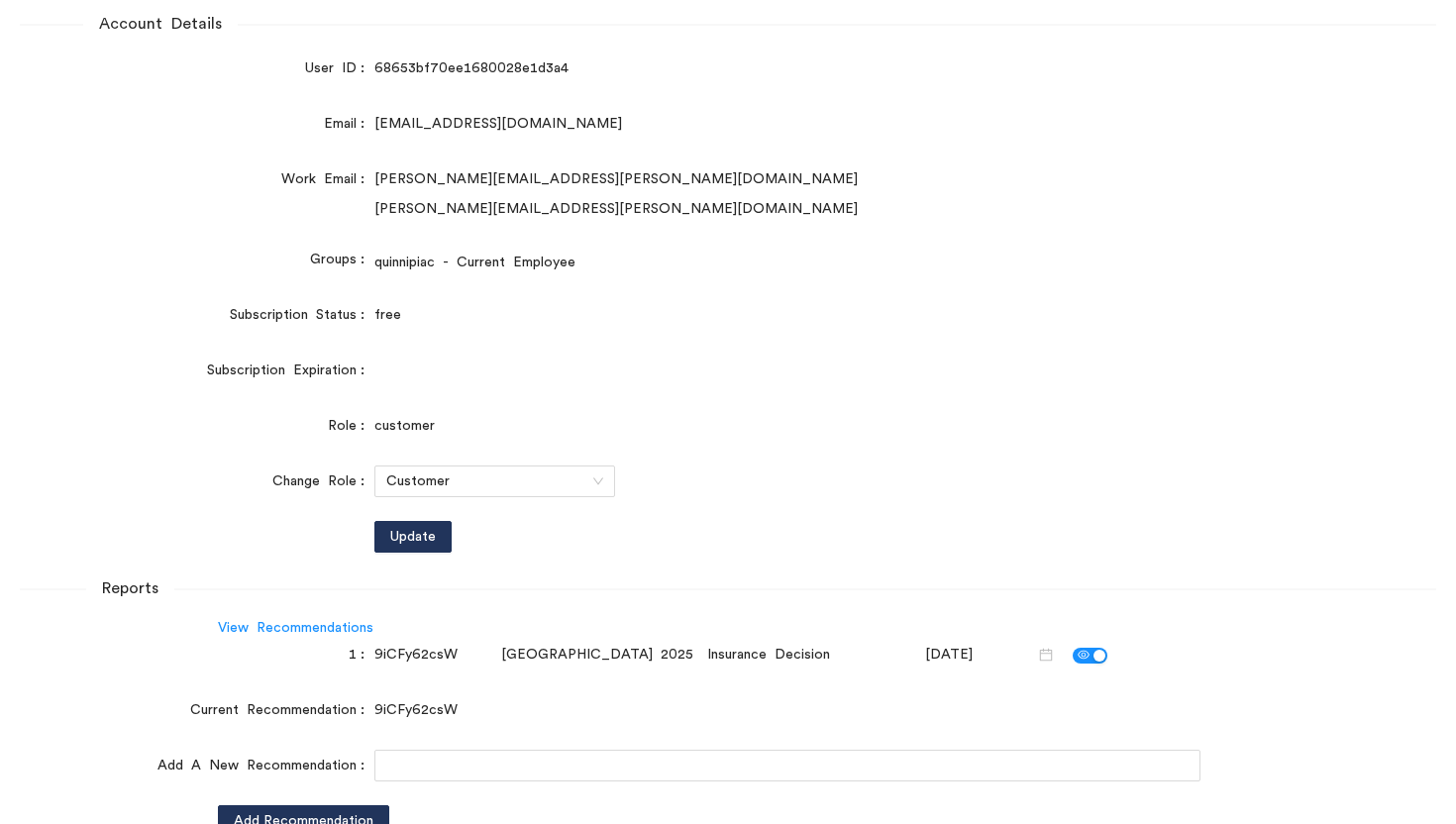 scroll, scrollTop: 604, scrollLeft: 0, axis: vertical 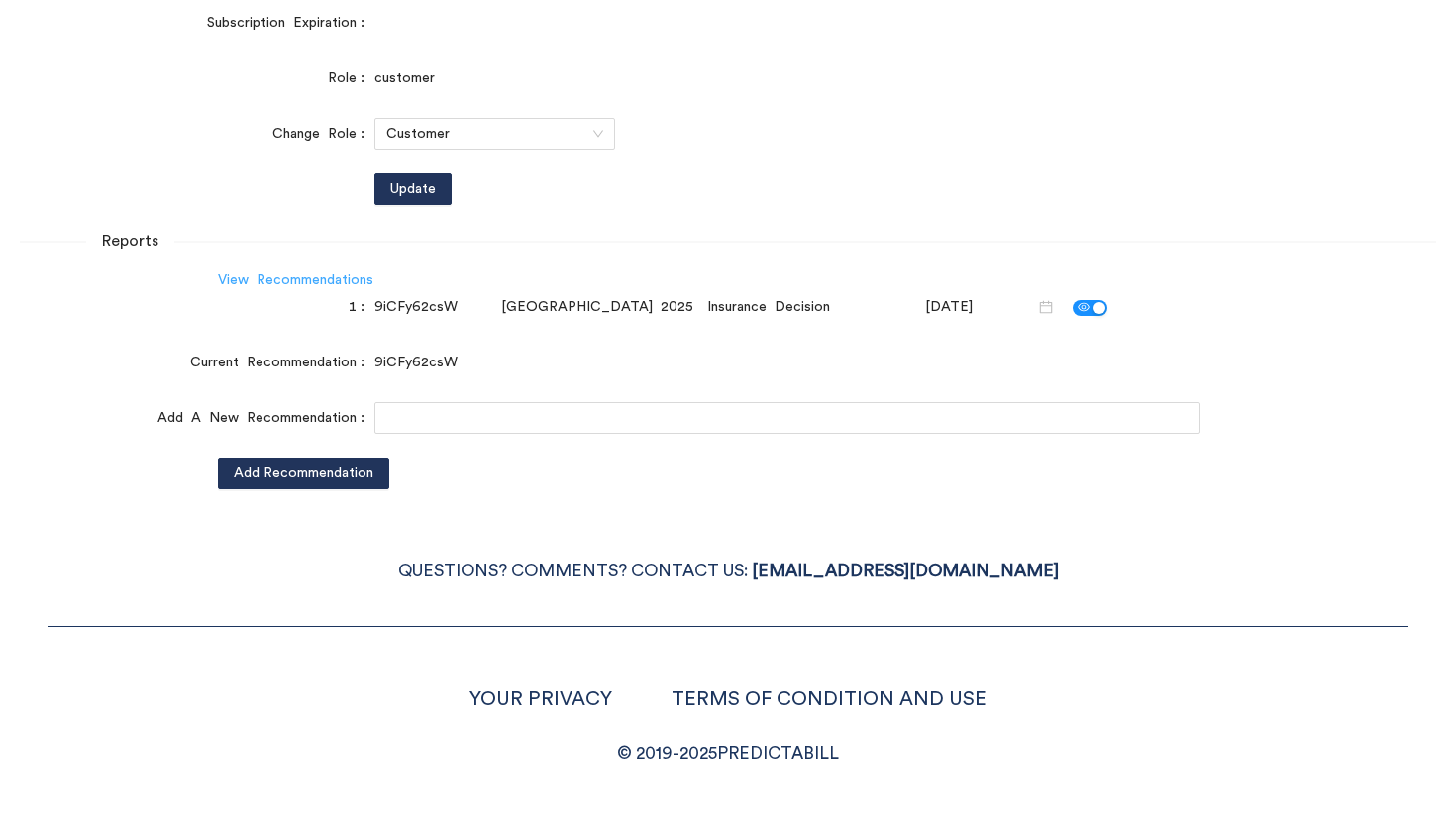 click on "View Recommendations" at bounding box center [295, 280] 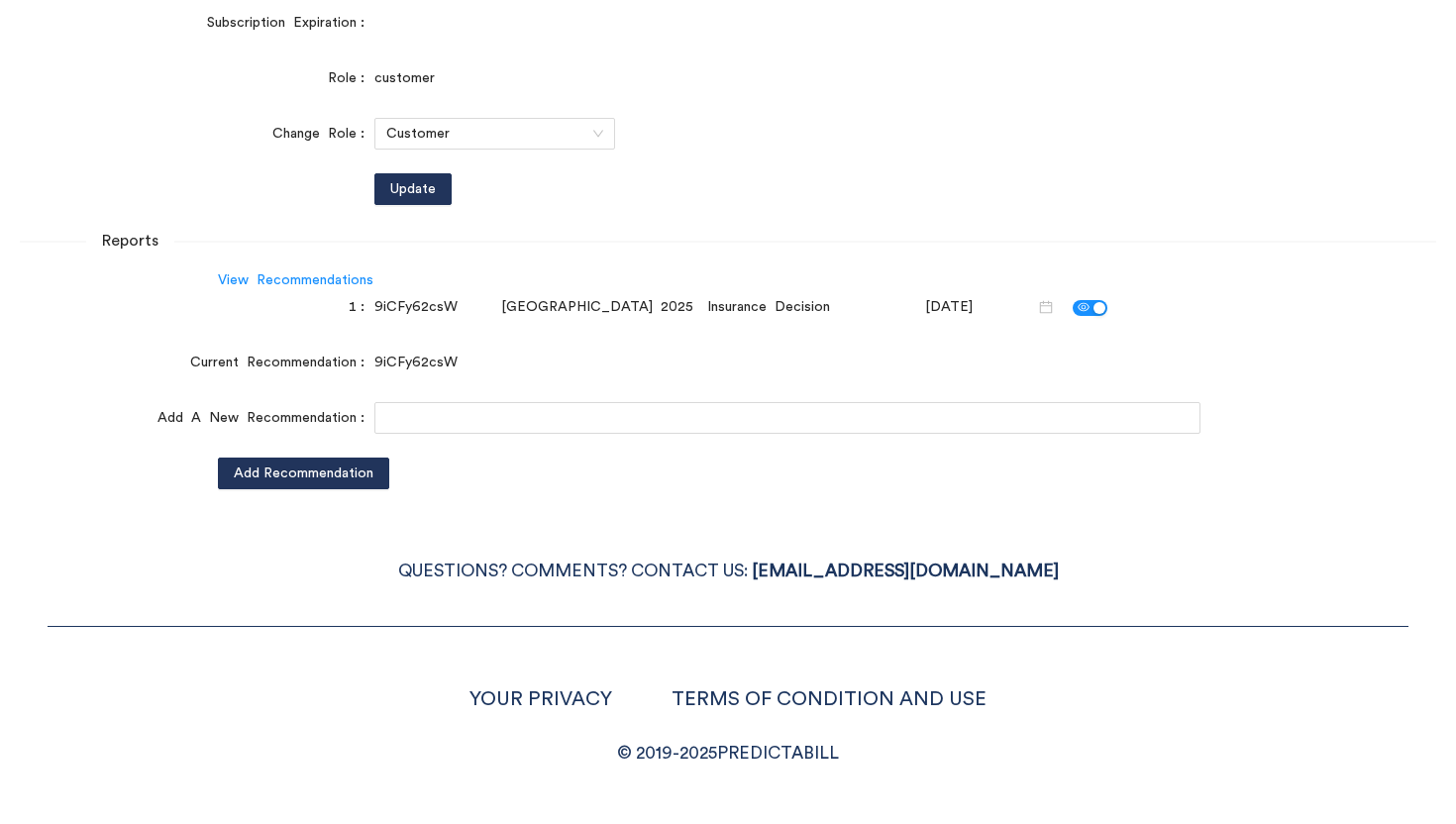 scroll, scrollTop: 0, scrollLeft: 0, axis: both 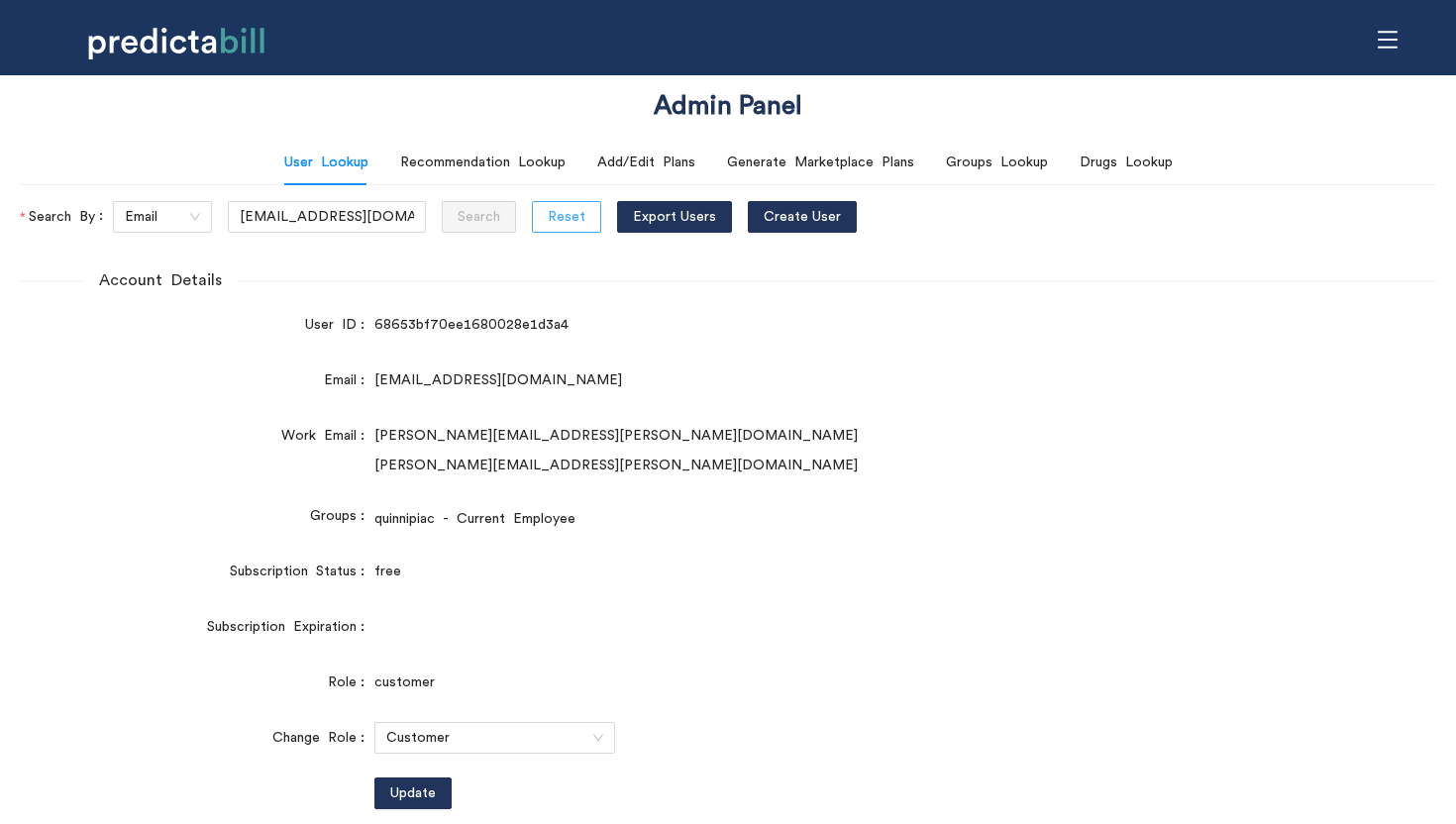 click on "Reset" at bounding box center [567, 217] 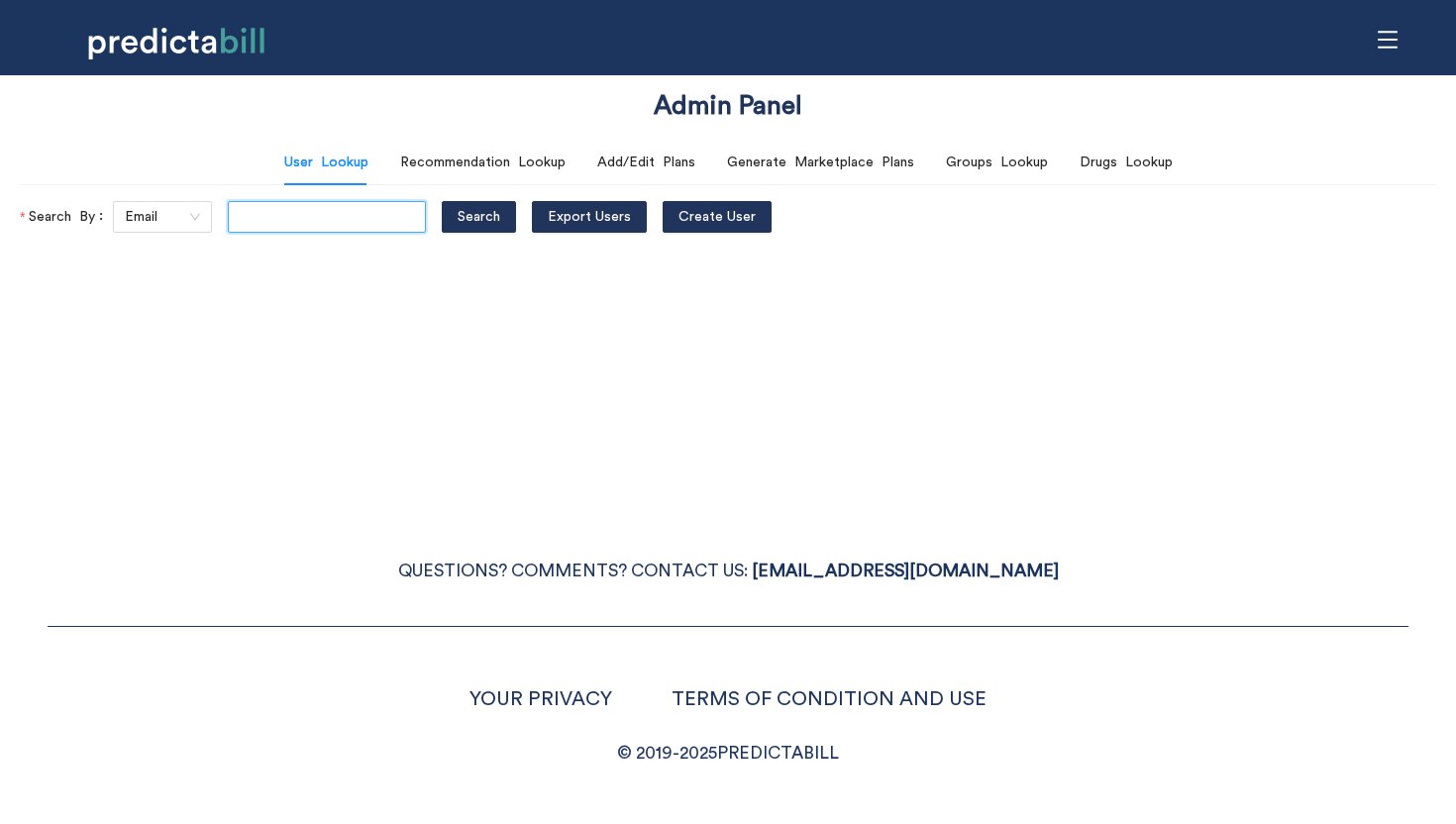 click at bounding box center [327, 217] 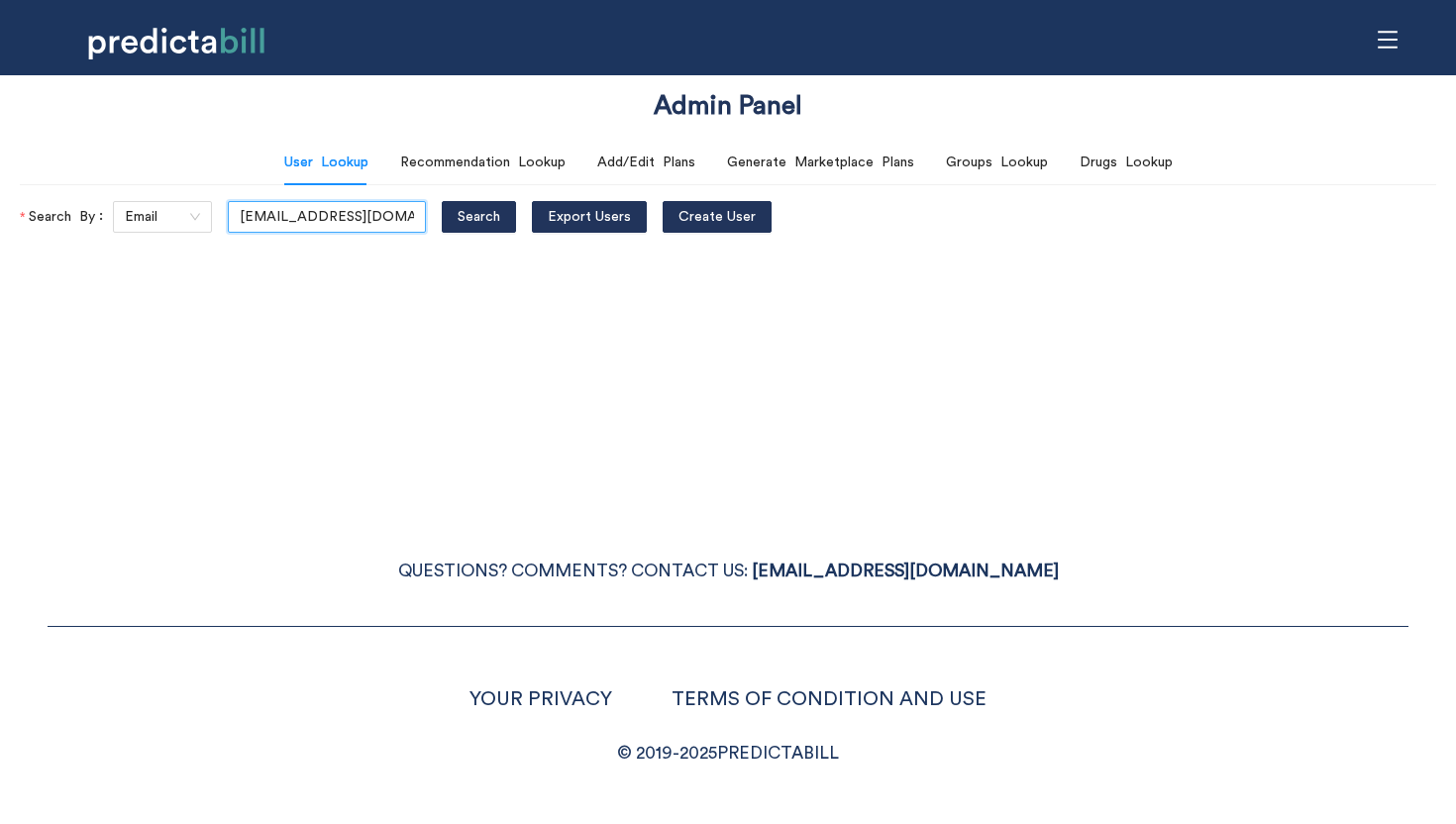 scroll, scrollTop: 0, scrollLeft: 21, axis: horizontal 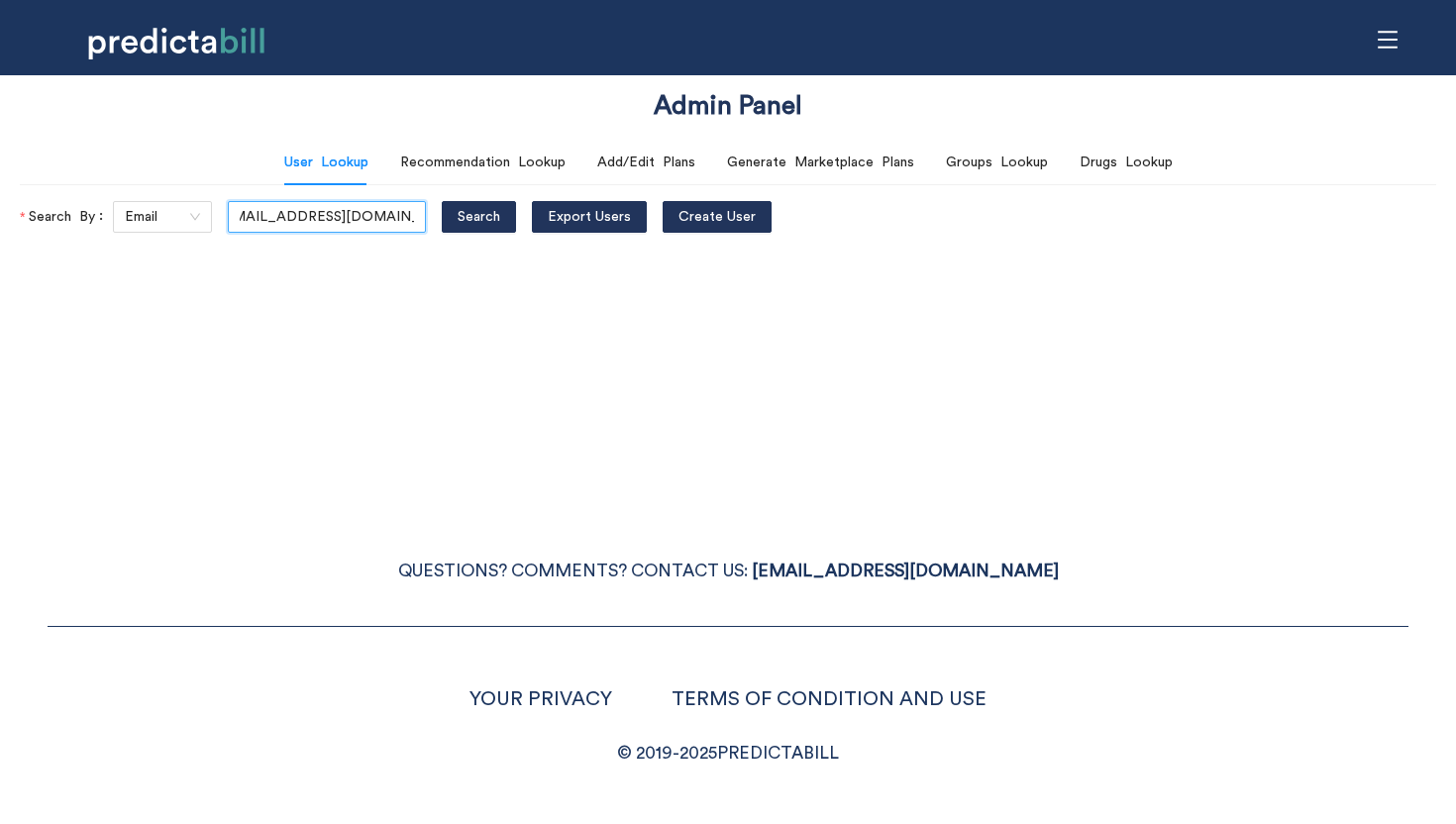 click on "Search" at bounding box center [478, 217] 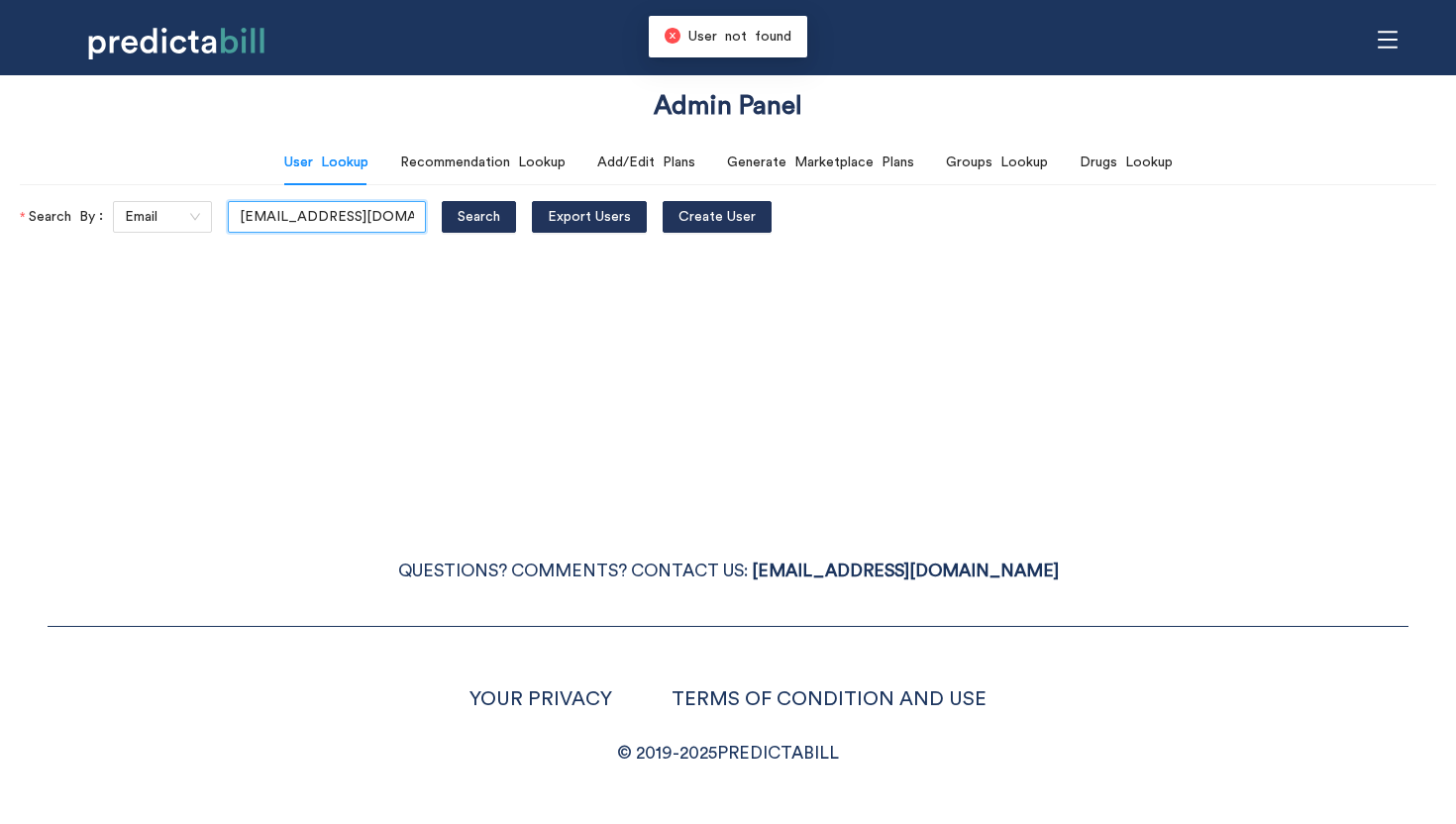 scroll, scrollTop: 0, scrollLeft: 21, axis: horizontal 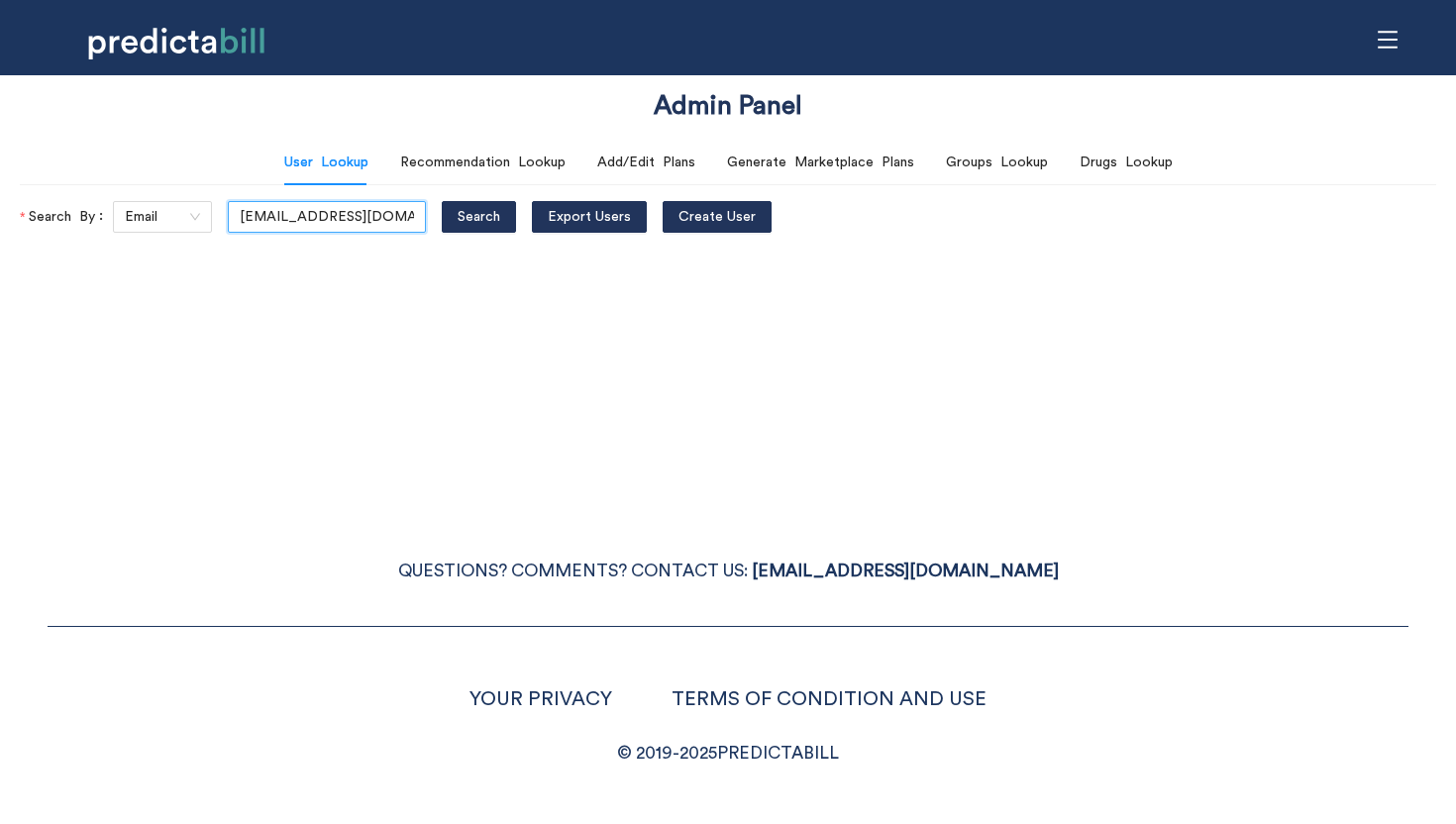 click on "[EMAIL_ADDRESS][DOMAIN_NAME]" at bounding box center (327, 217) 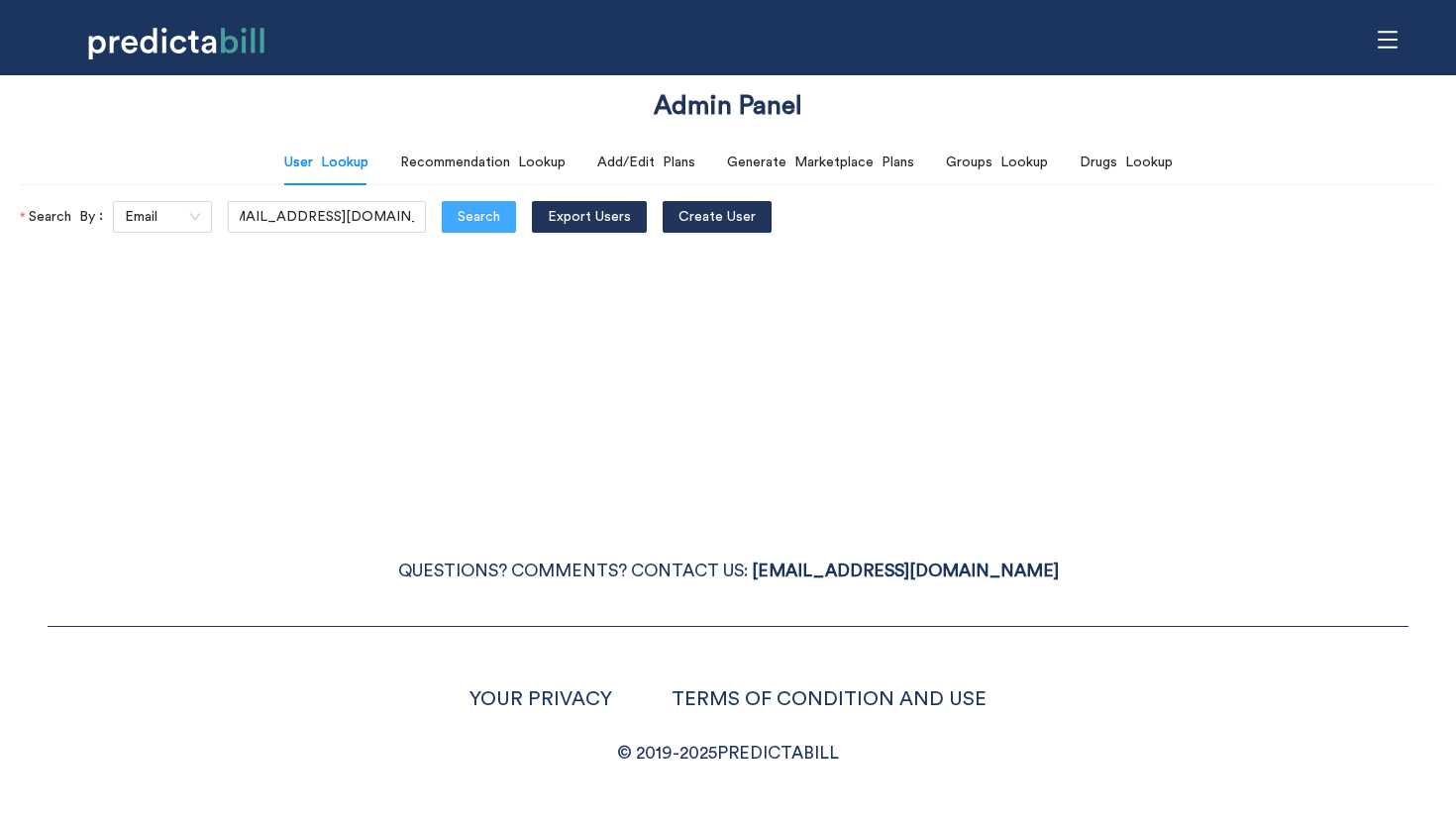 scroll, scrollTop: 0, scrollLeft: 0, axis: both 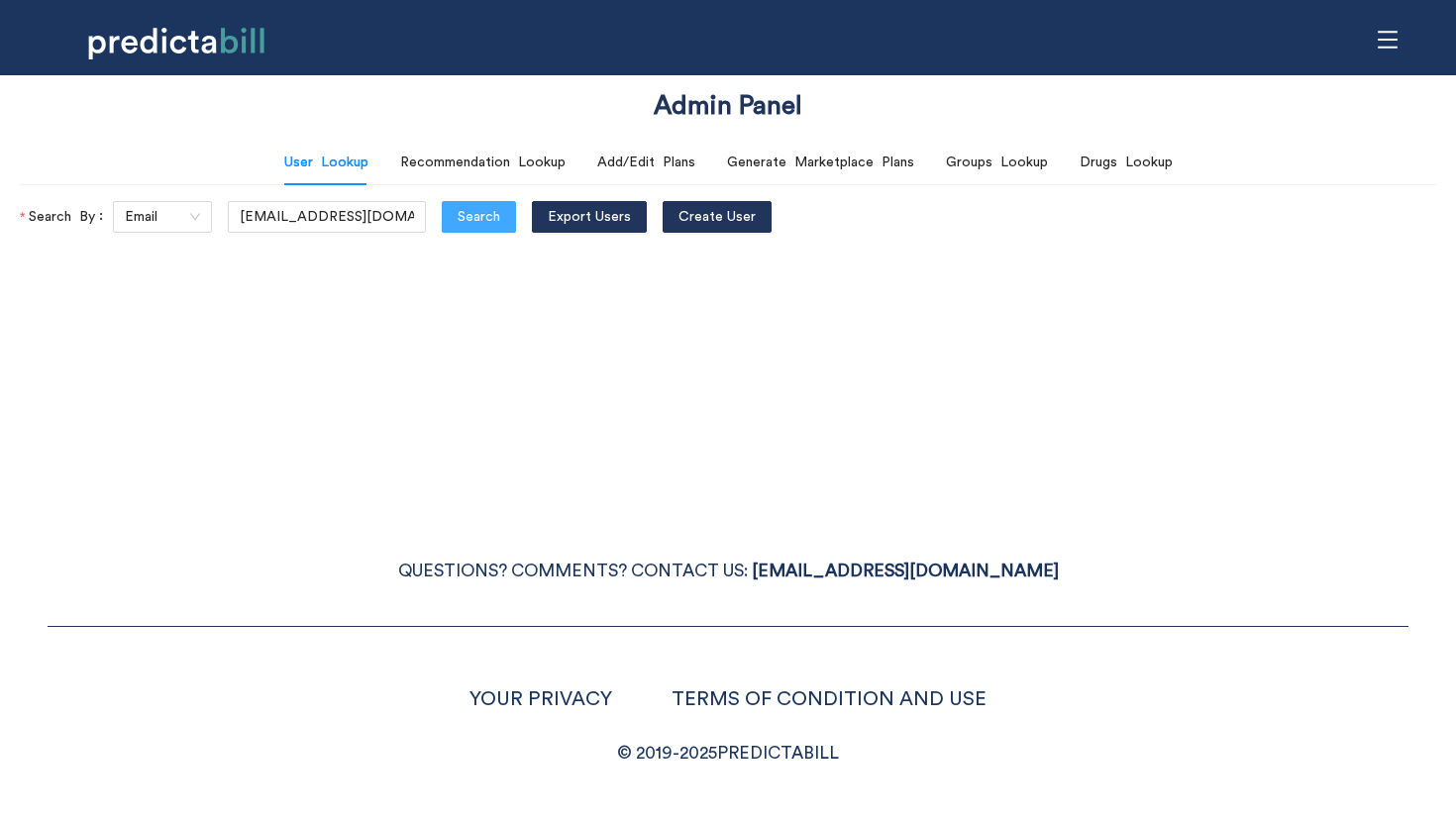 click on "Search" at bounding box center [478, 217] 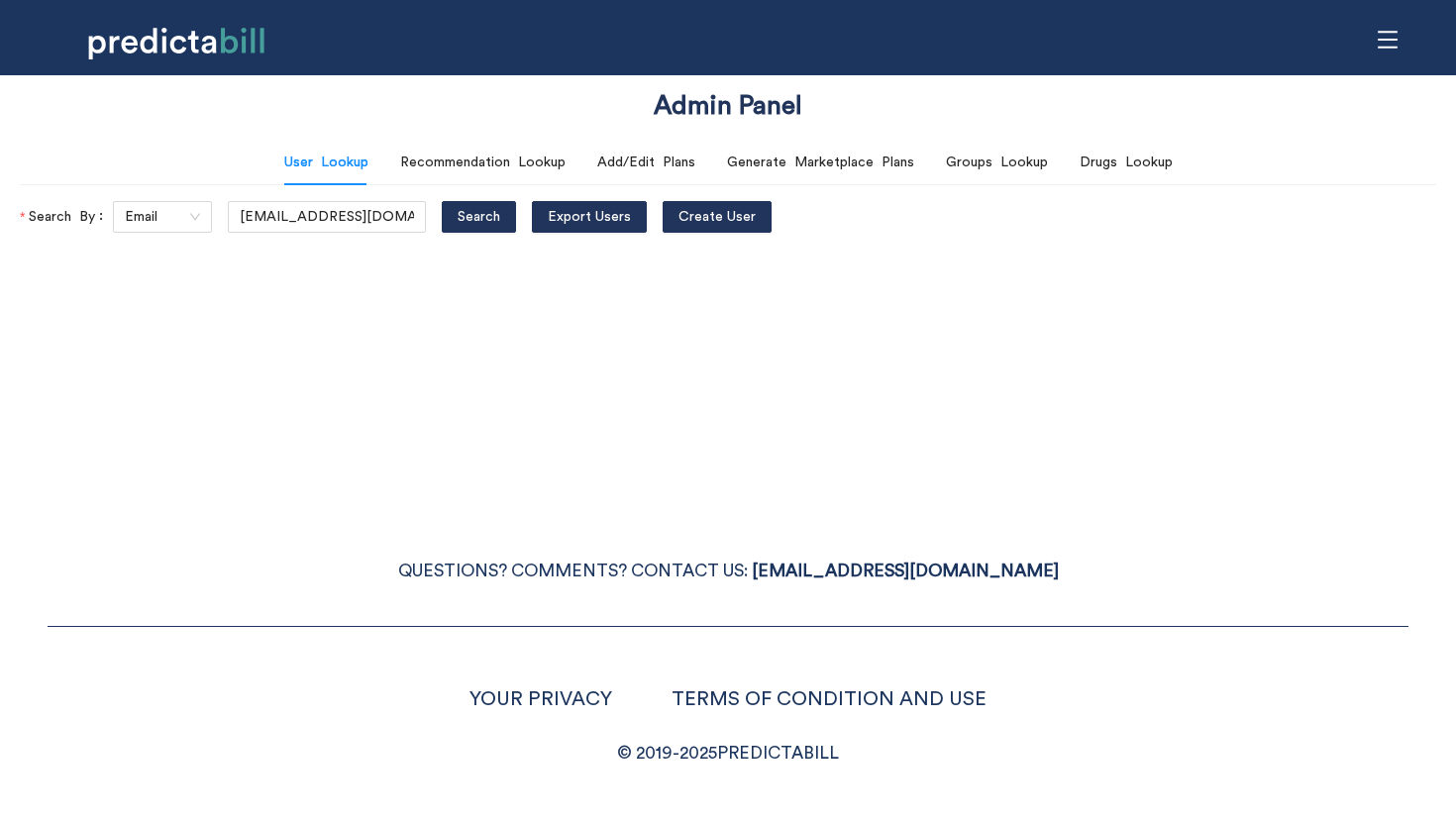 click on "Admin Panel   User Lookup Recommendation Lookup Add/Edit Plans Generate Marketplace Plans Groups Lookup Drugs Lookup Search By Email [EMAIL_ADDRESS][DOMAIN_NAME] Search Export Users Create User QUESTIONS? COMMENTS? CONTACT US:   [EMAIL_ADDRESS][DOMAIN_NAME] YOUR PRIVACY TERMS OF CONDITION AND USE © [DATE]- [DATE]  PREDICTABILL" at bounding box center [728, 412] 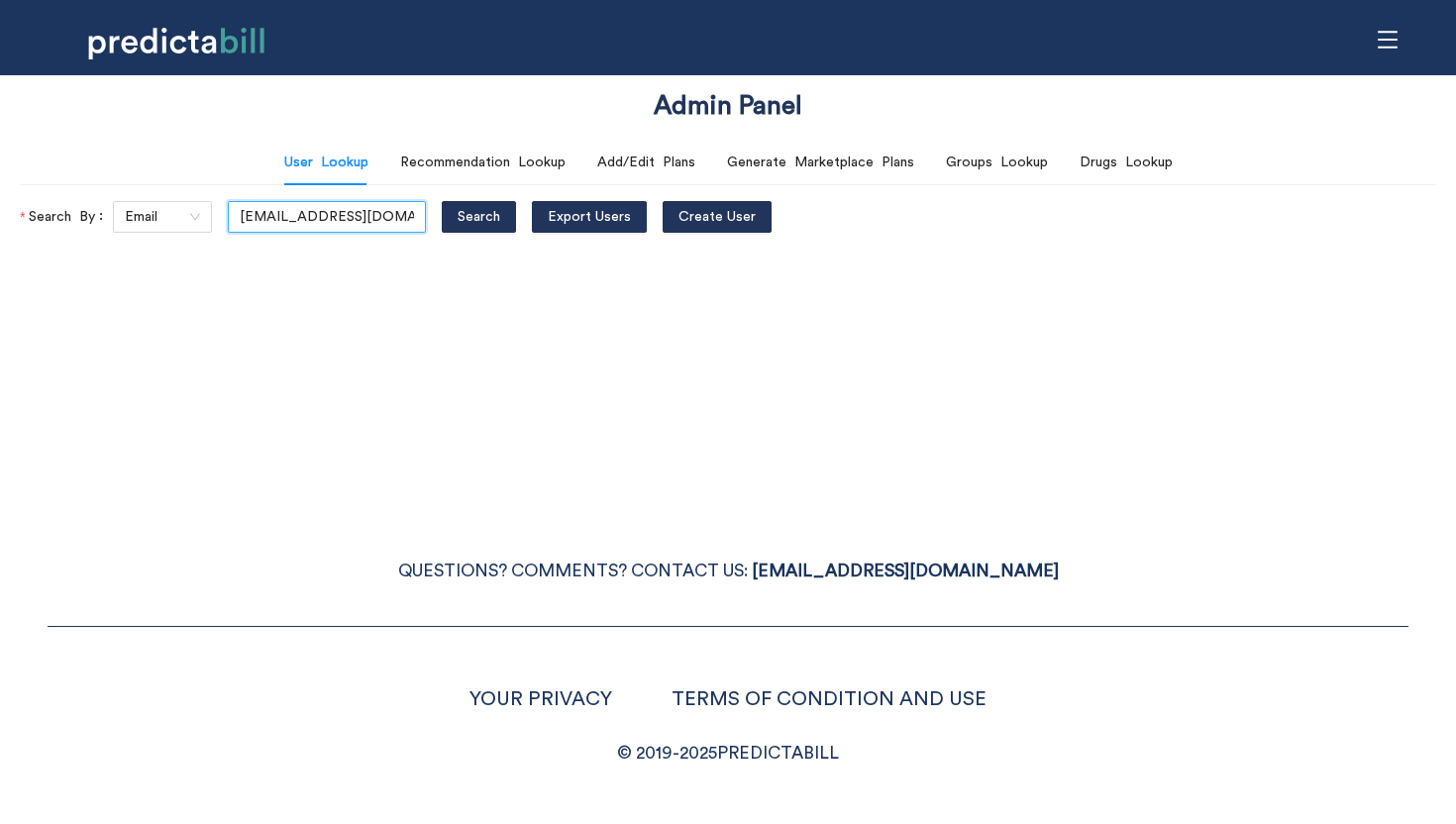 click on "[EMAIL_ADDRESS][DOMAIN_NAME]" at bounding box center [327, 217] 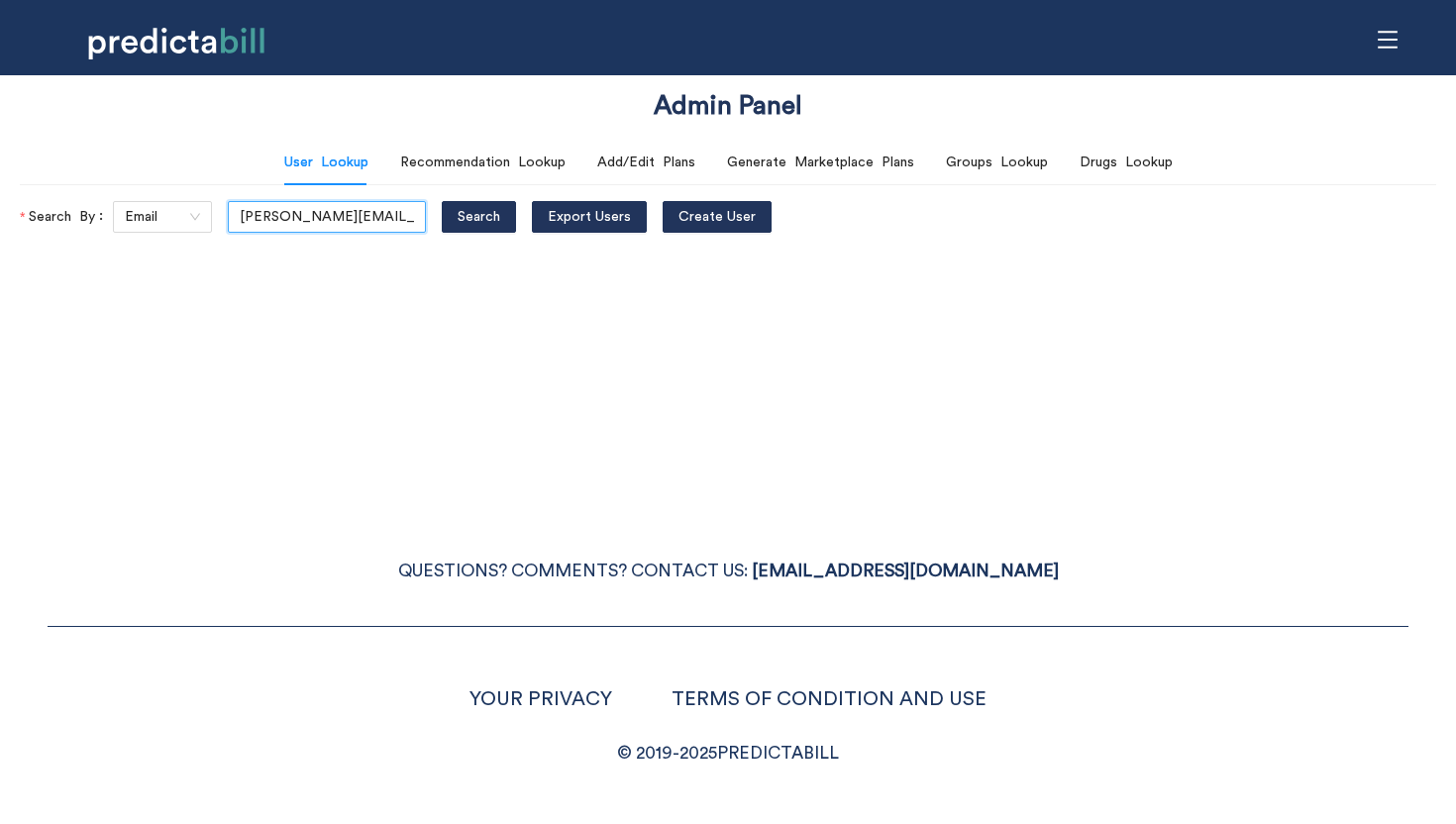 scroll, scrollTop: 0, scrollLeft: 36, axis: horizontal 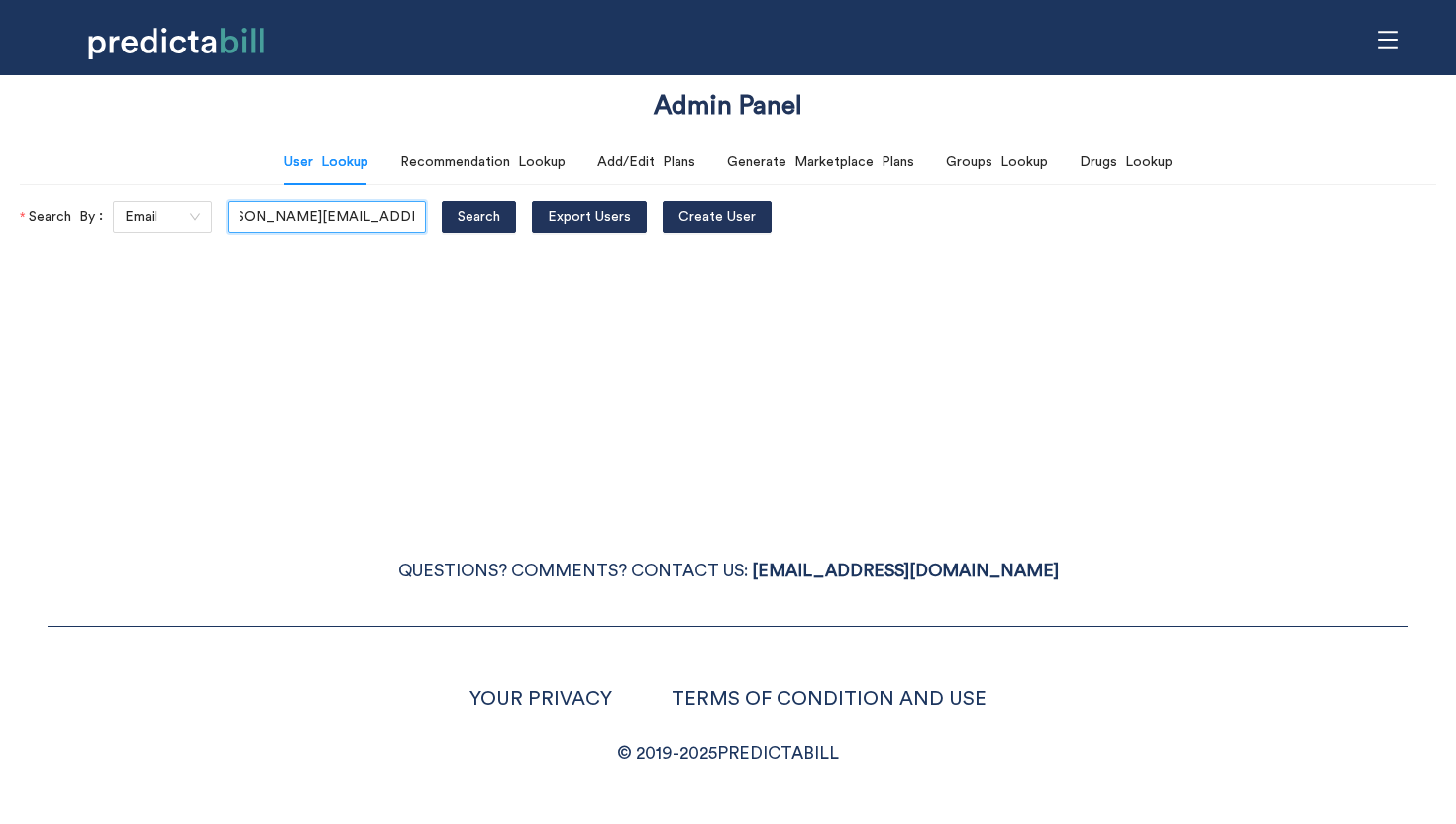 type on "[PERSON_NAME][EMAIL_ADDRESS][PERSON_NAME][DOMAIN_NAME]" 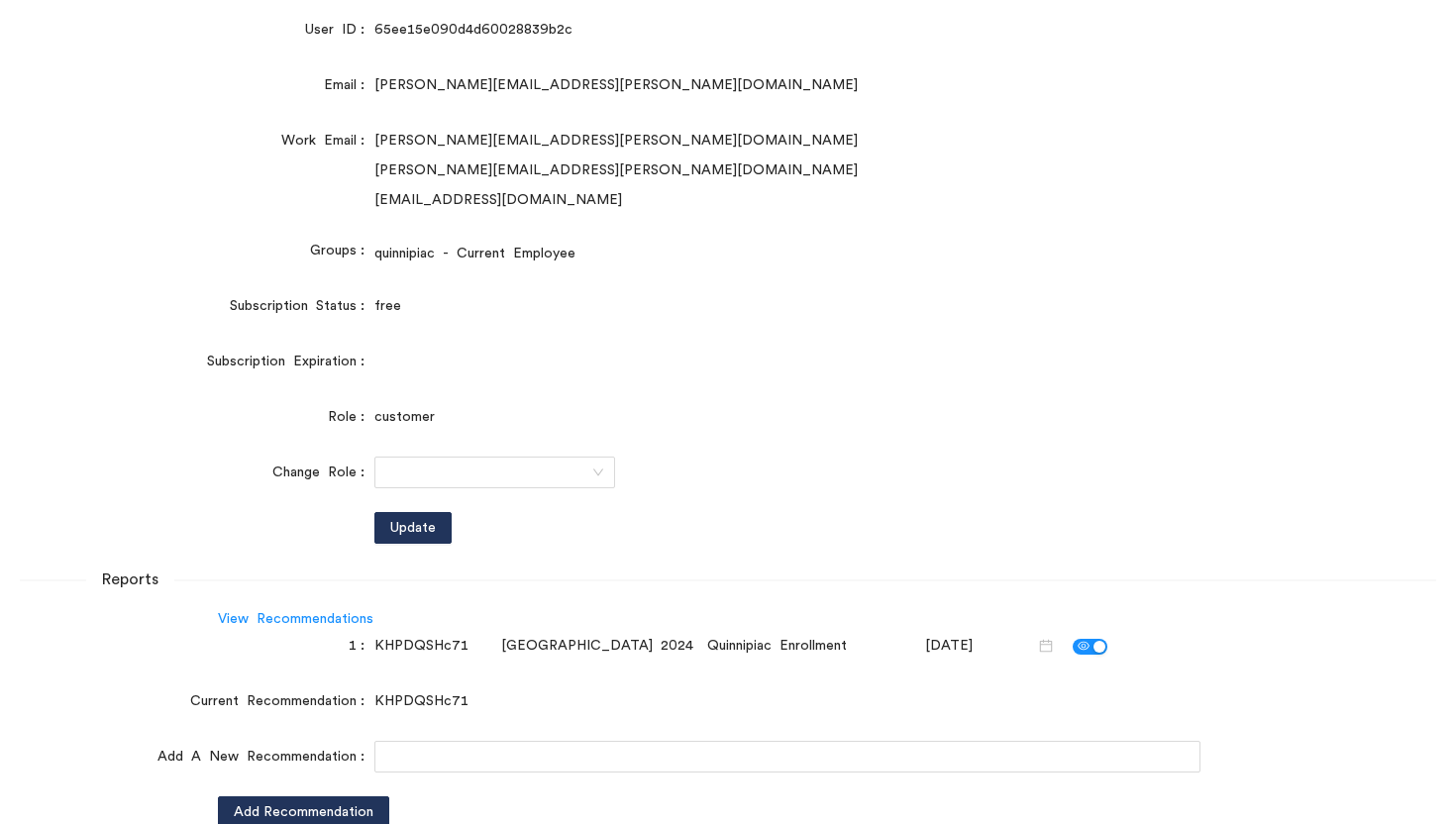 scroll, scrollTop: 299, scrollLeft: 0, axis: vertical 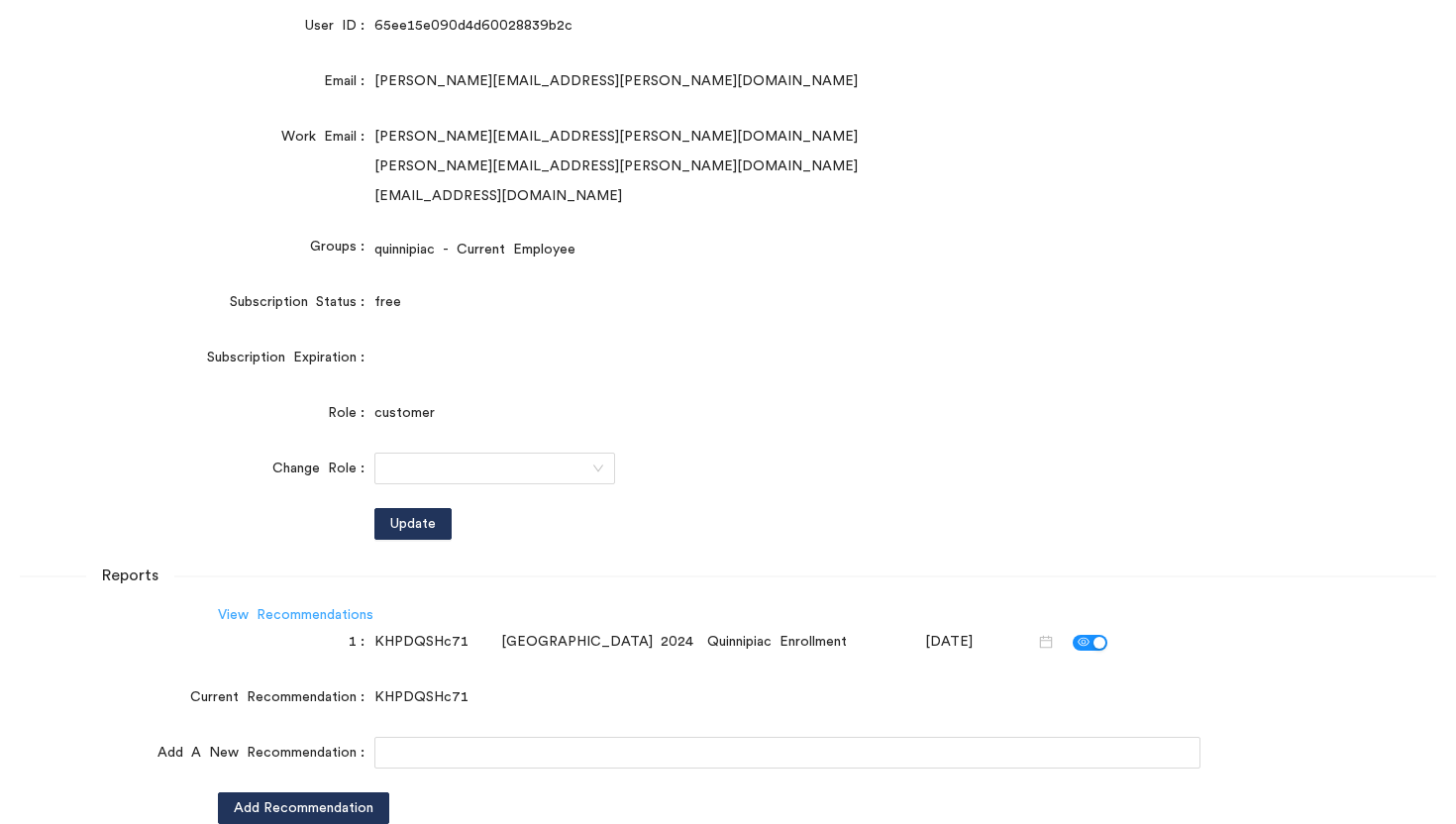 click on "View Recommendations" at bounding box center [295, 615] 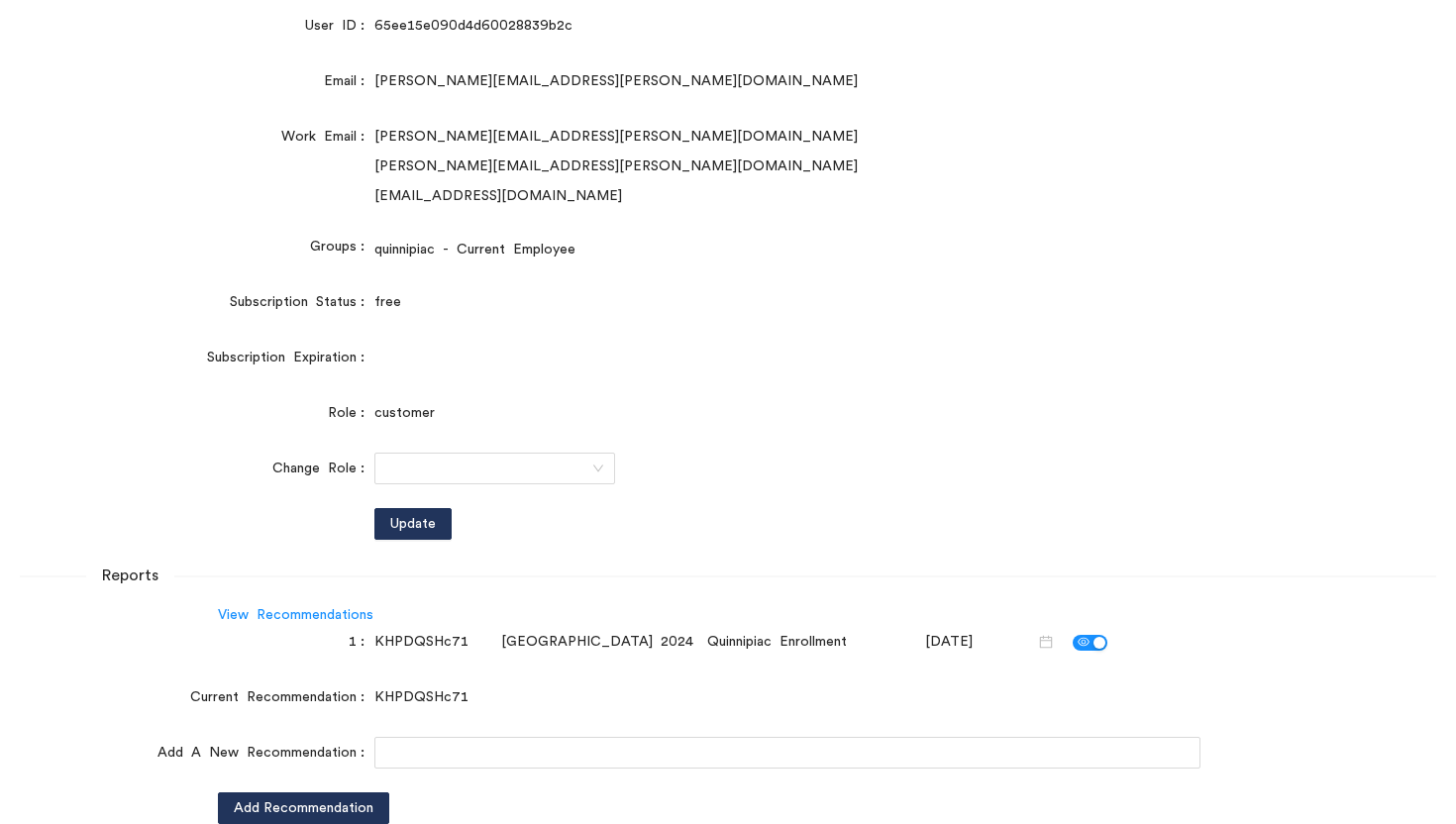 scroll, scrollTop: 0, scrollLeft: 0, axis: both 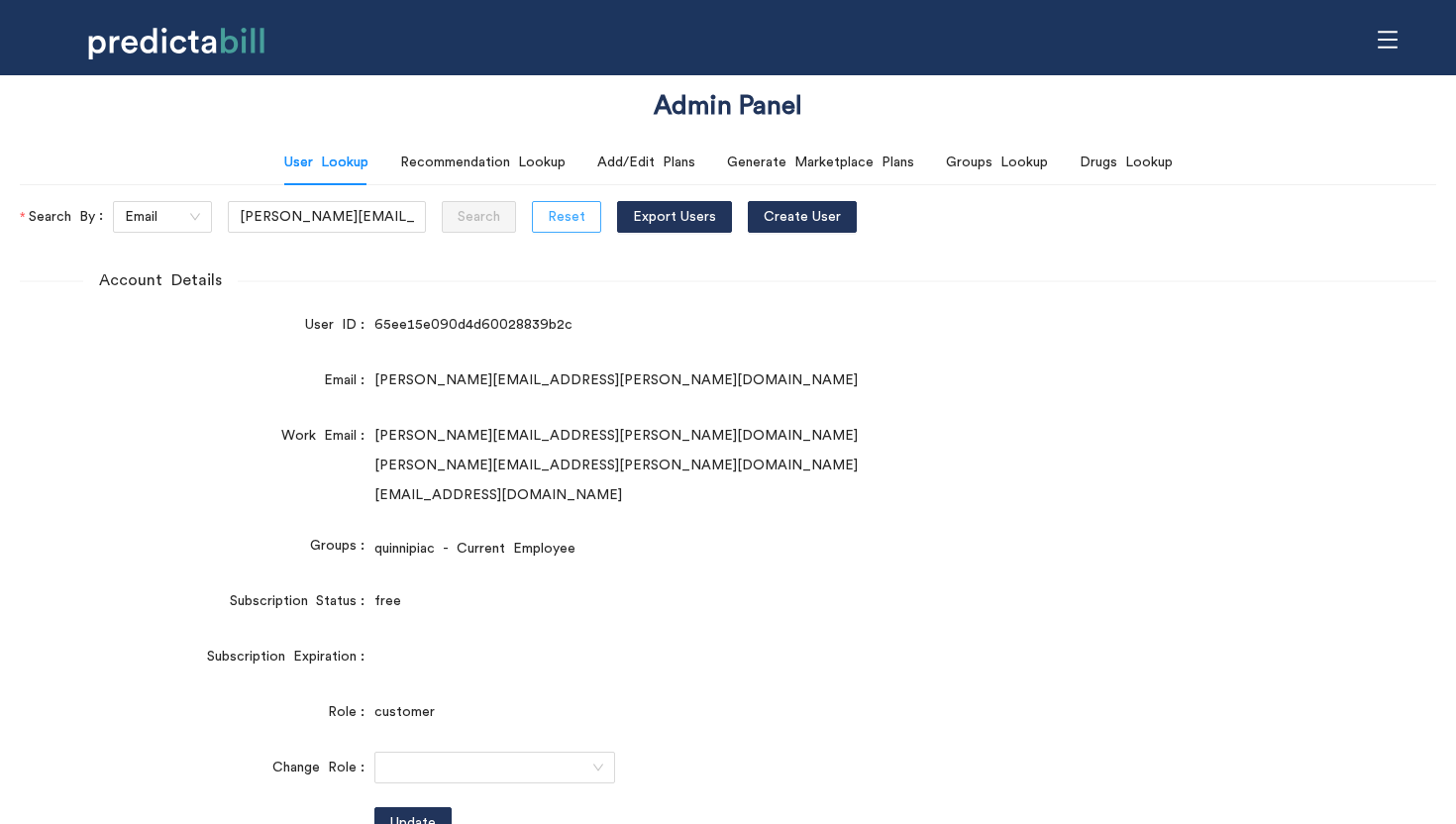click on "Reset" at bounding box center [567, 217] 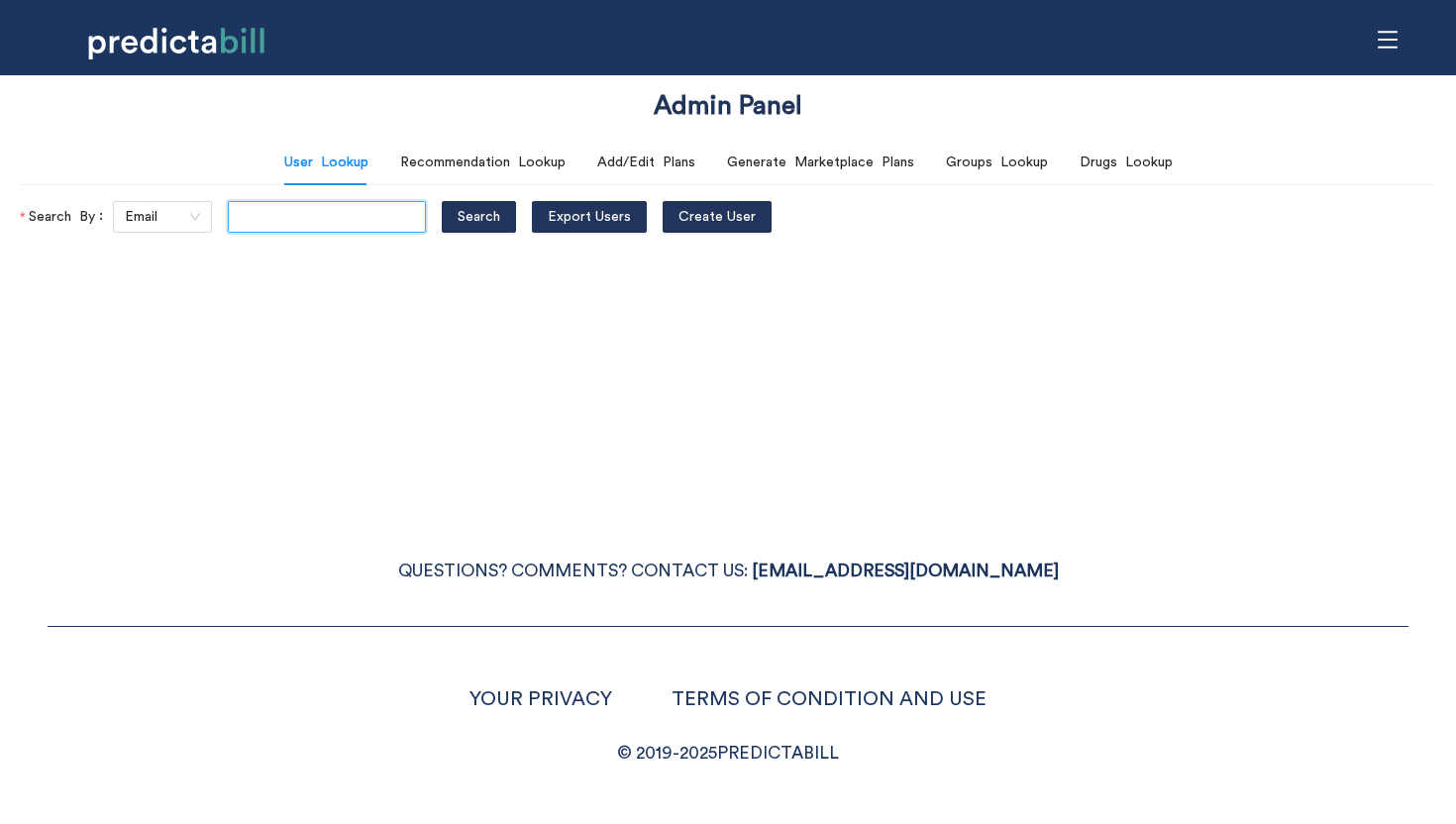 click at bounding box center (327, 217) 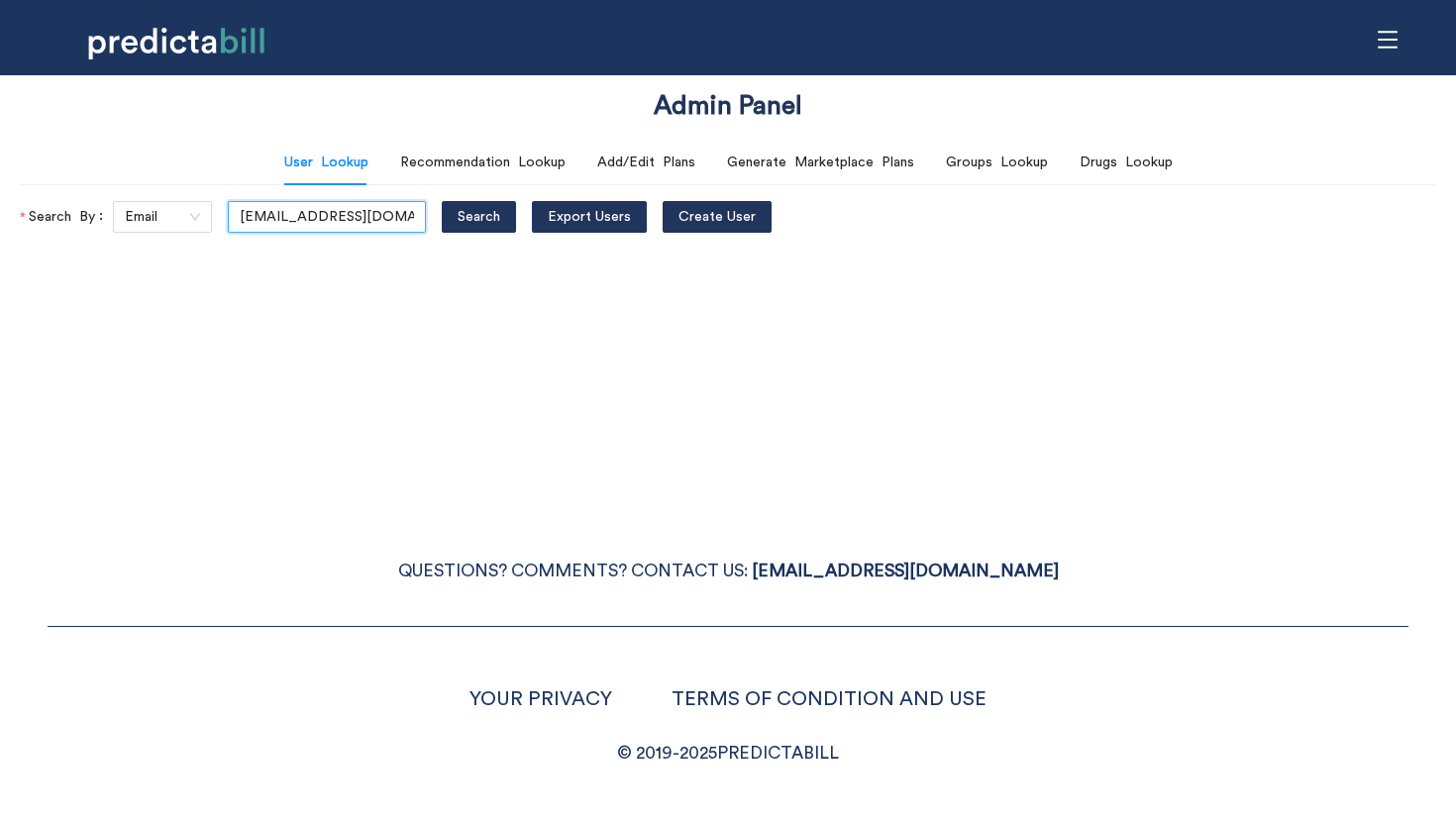 scroll, scrollTop: 0, scrollLeft: 12, axis: horizontal 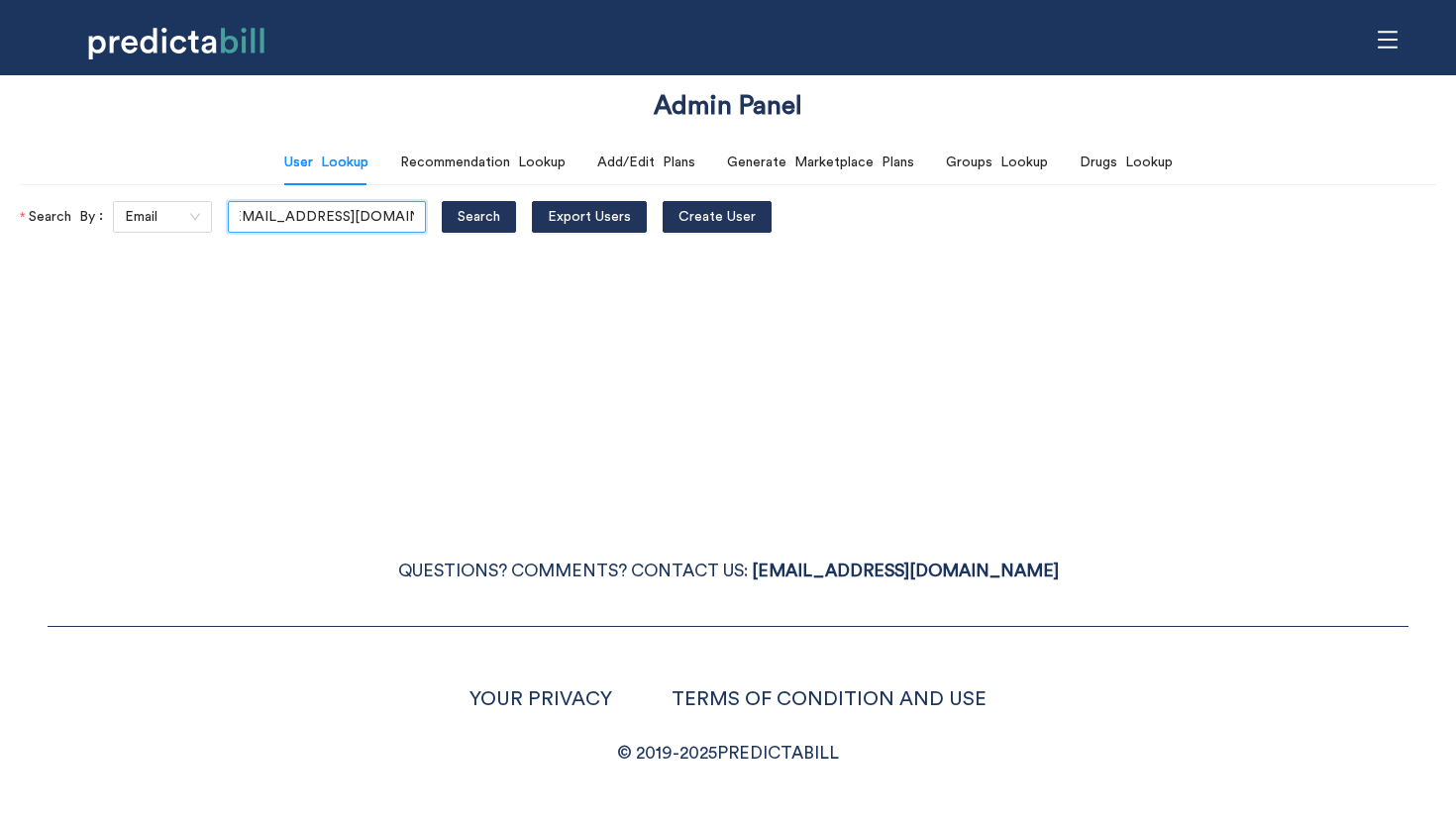 click on "Search" at bounding box center [478, 217] 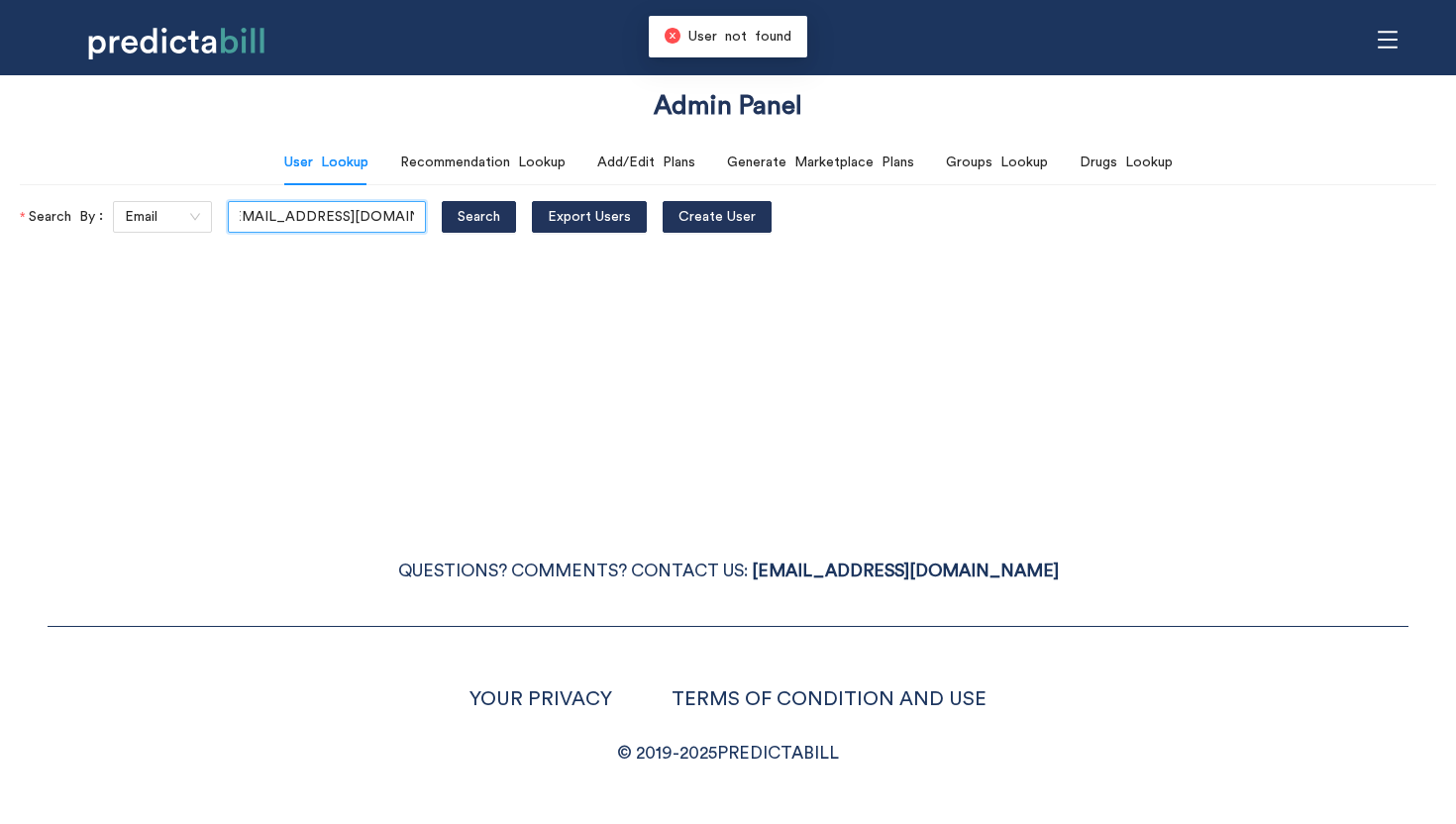 scroll, scrollTop: 0, scrollLeft: 0, axis: both 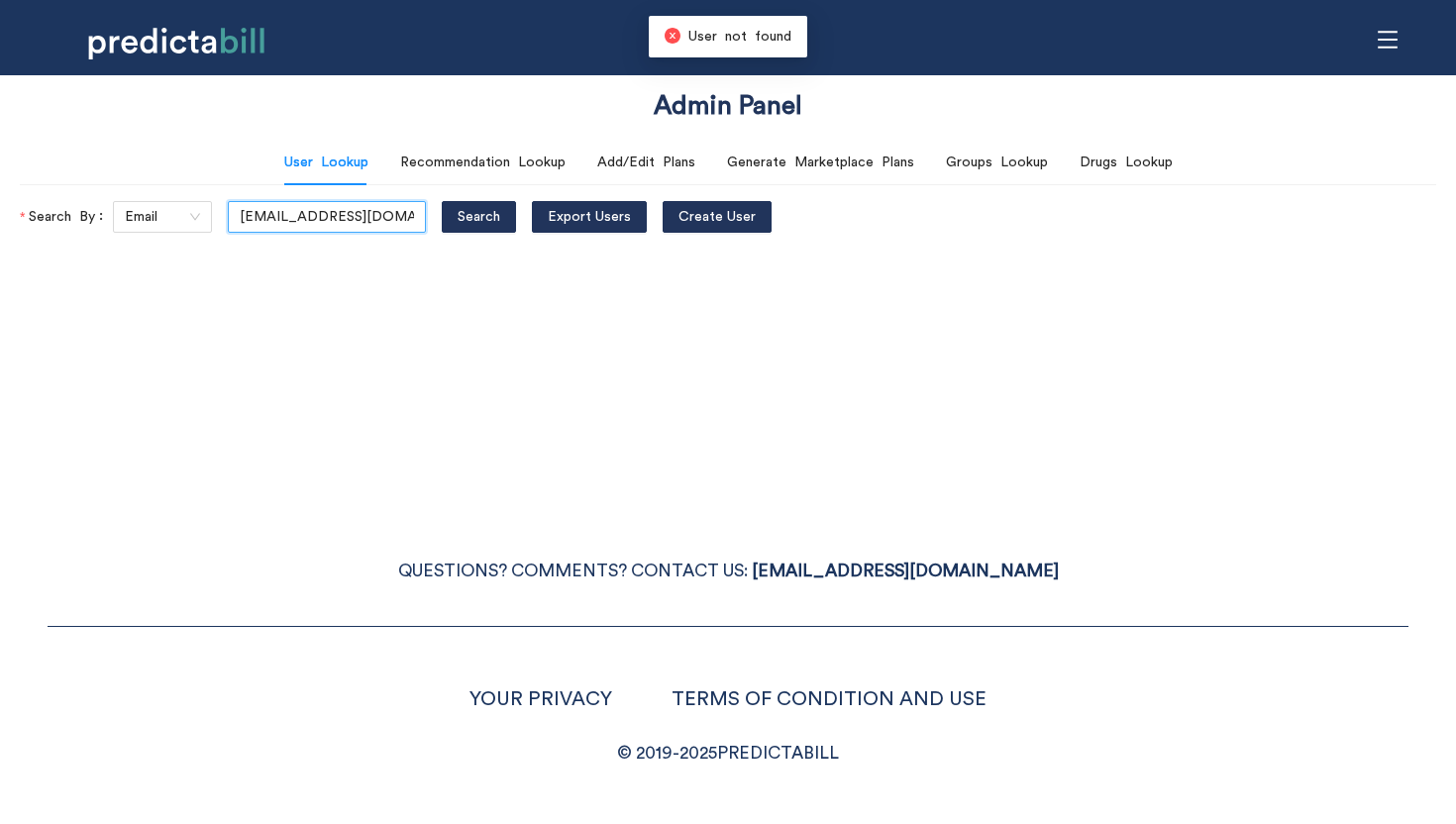 type on "[EMAIL_ADDRESS][DOMAIN_NAME]" 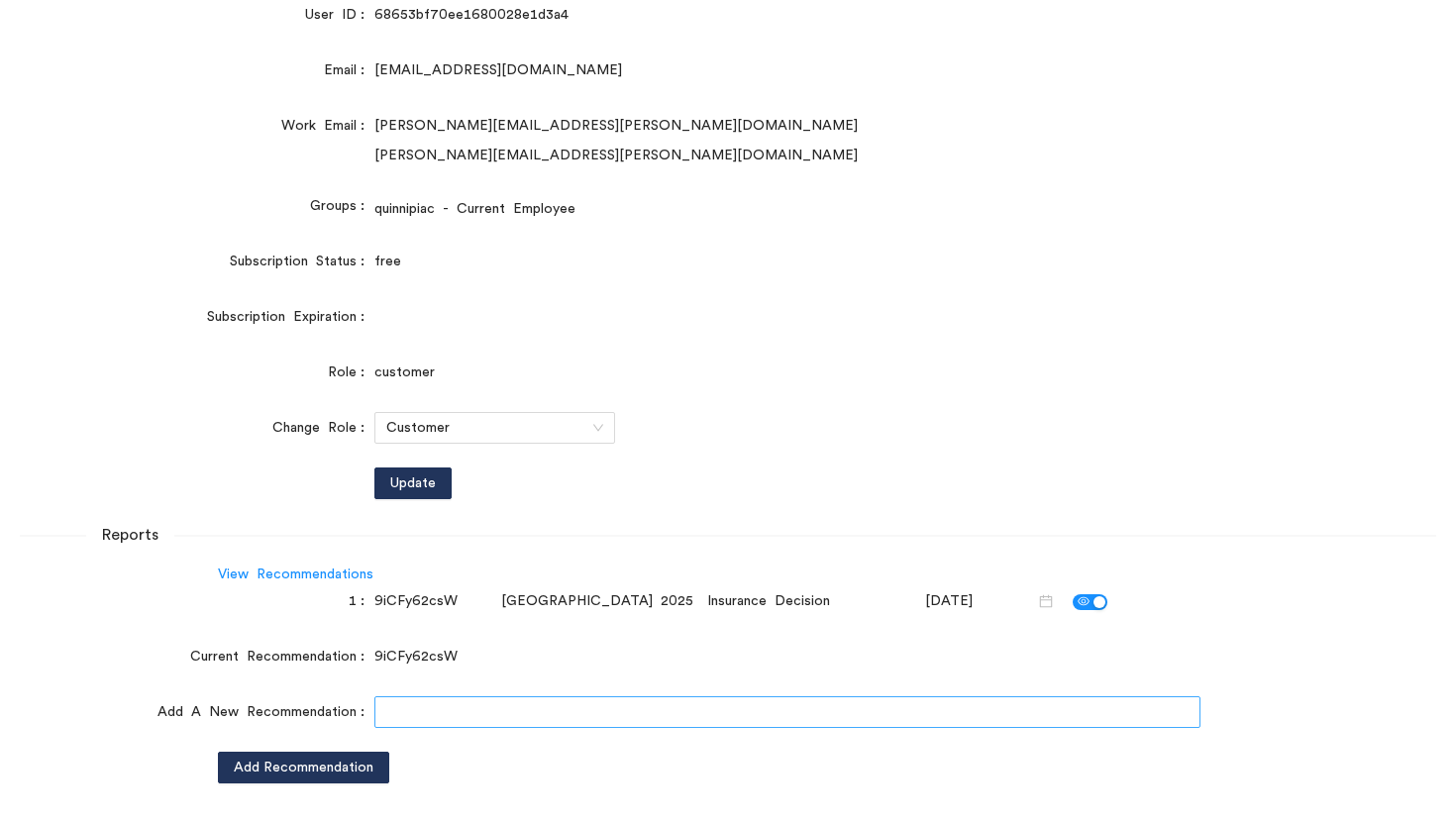 scroll, scrollTop: 267, scrollLeft: 0, axis: vertical 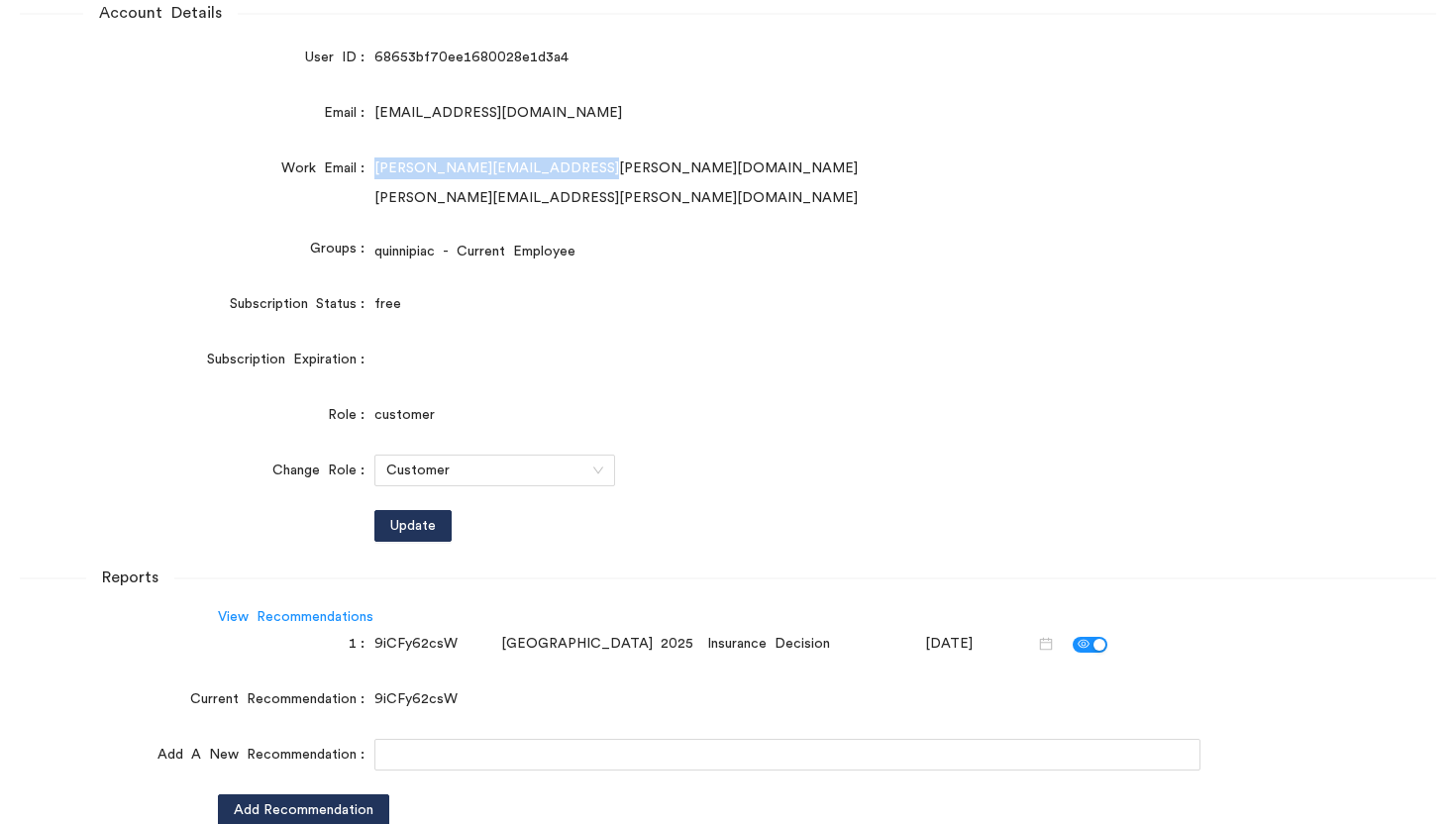 drag, startPoint x: 575, startPoint y: 171, endPoint x: 372, endPoint y: 170, distance: 203.00246 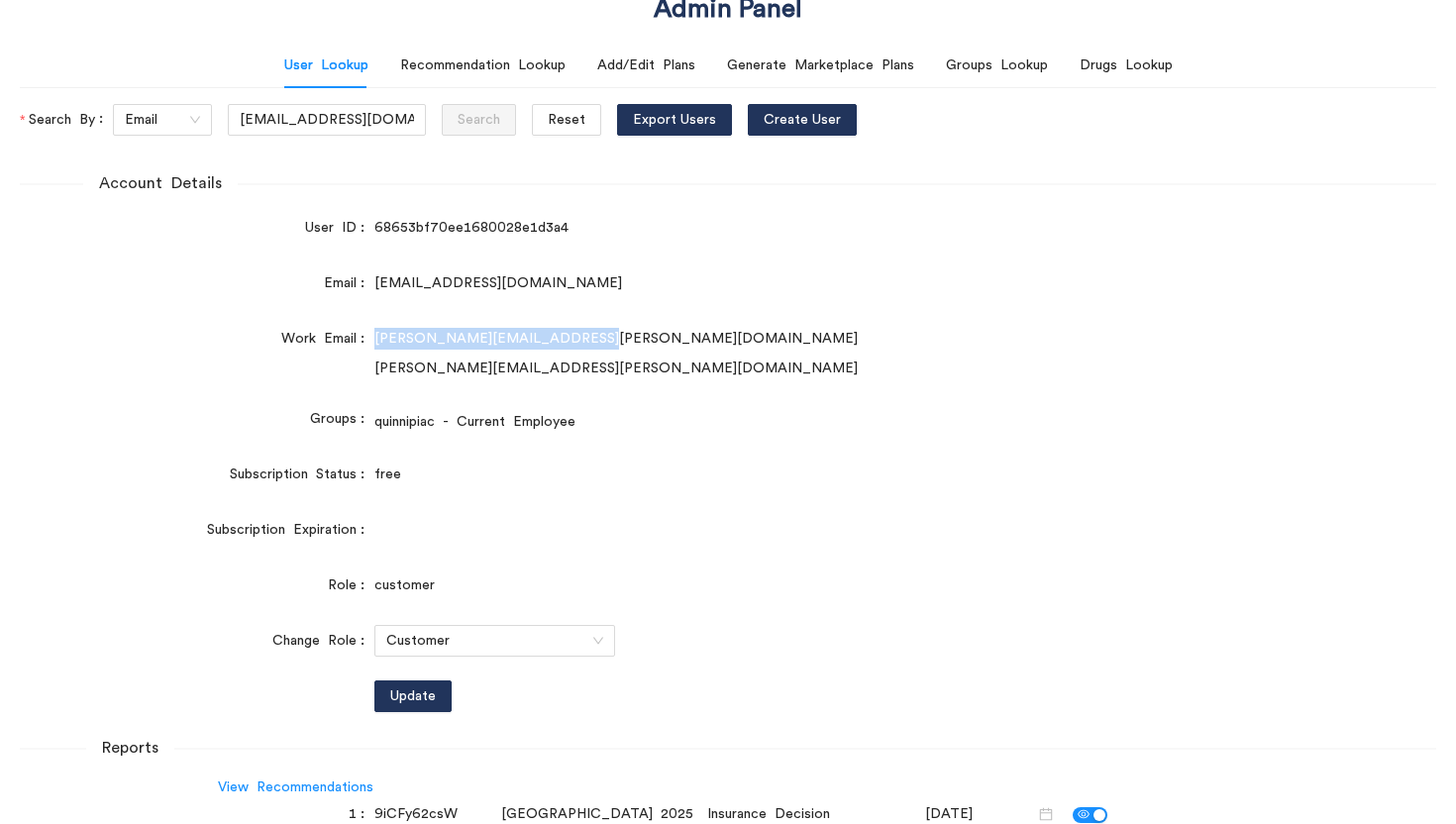 scroll, scrollTop: 0, scrollLeft: 0, axis: both 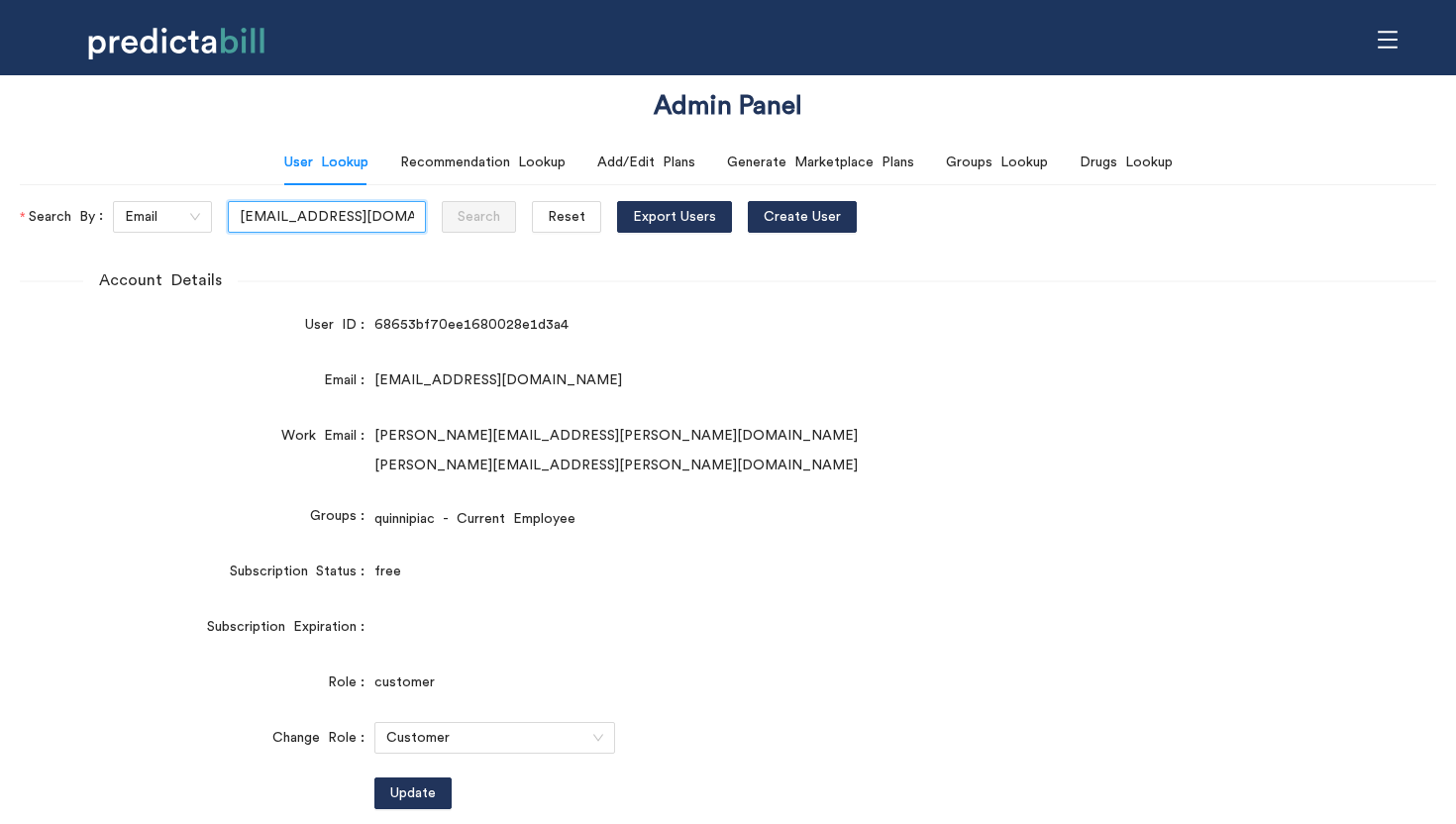 click on "[EMAIL_ADDRESS][DOMAIN_NAME]" at bounding box center (327, 217) 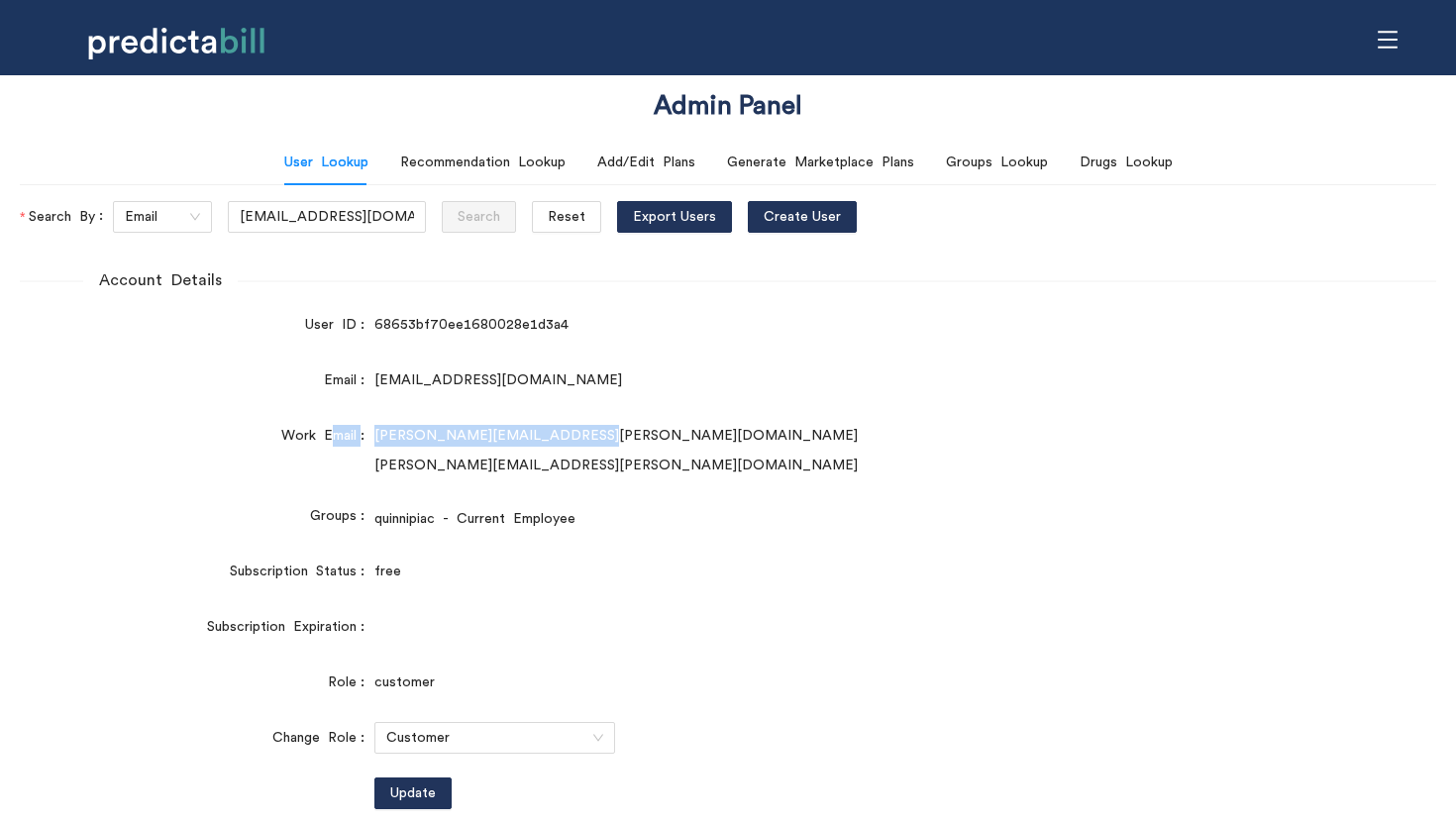 drag, startPoint x: 571, startPoint y: 435, endPoint x: 328, endPoint y: 435, distance: 243 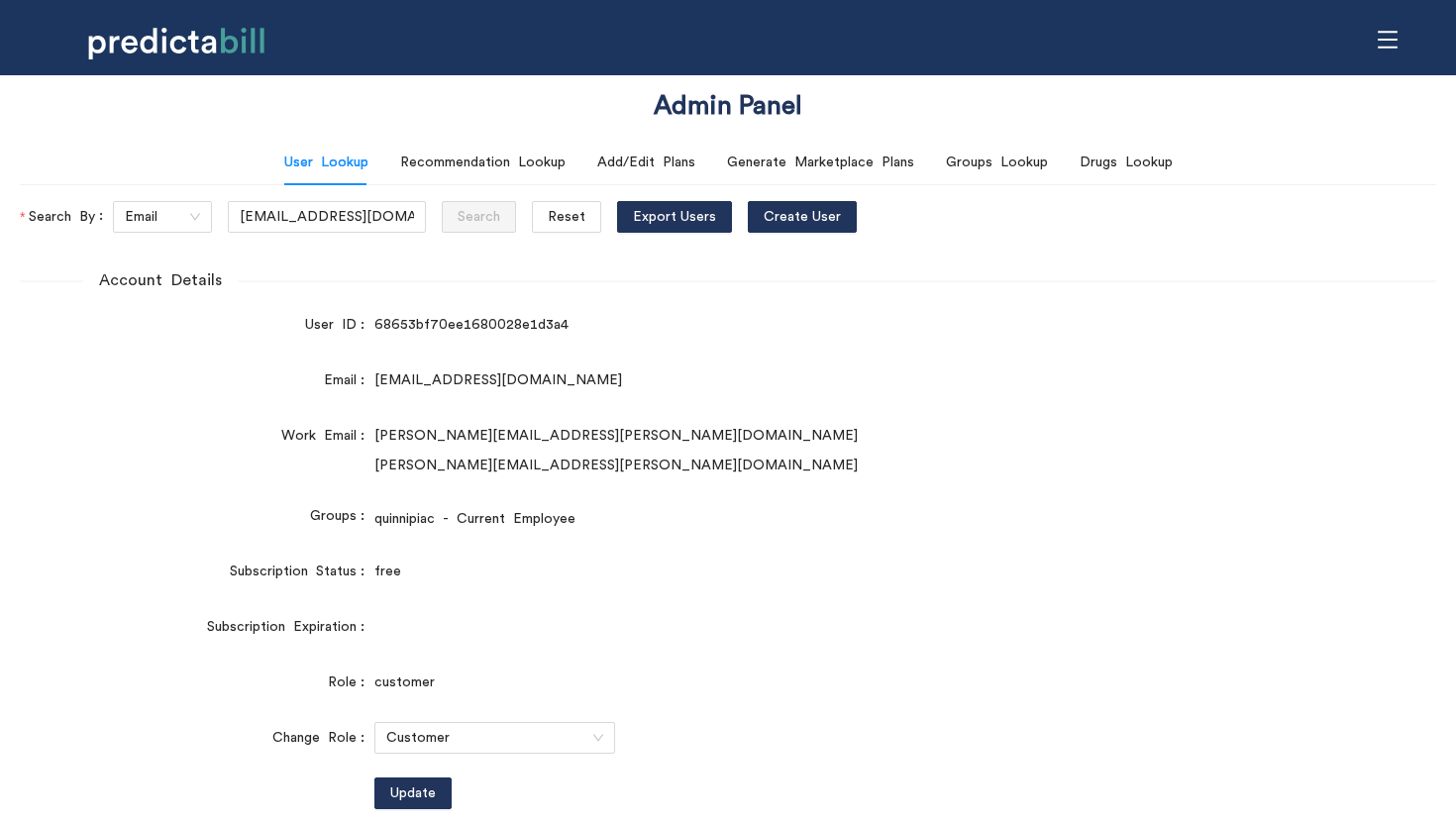 click on "Work Email" at bounding box center (328, 436) 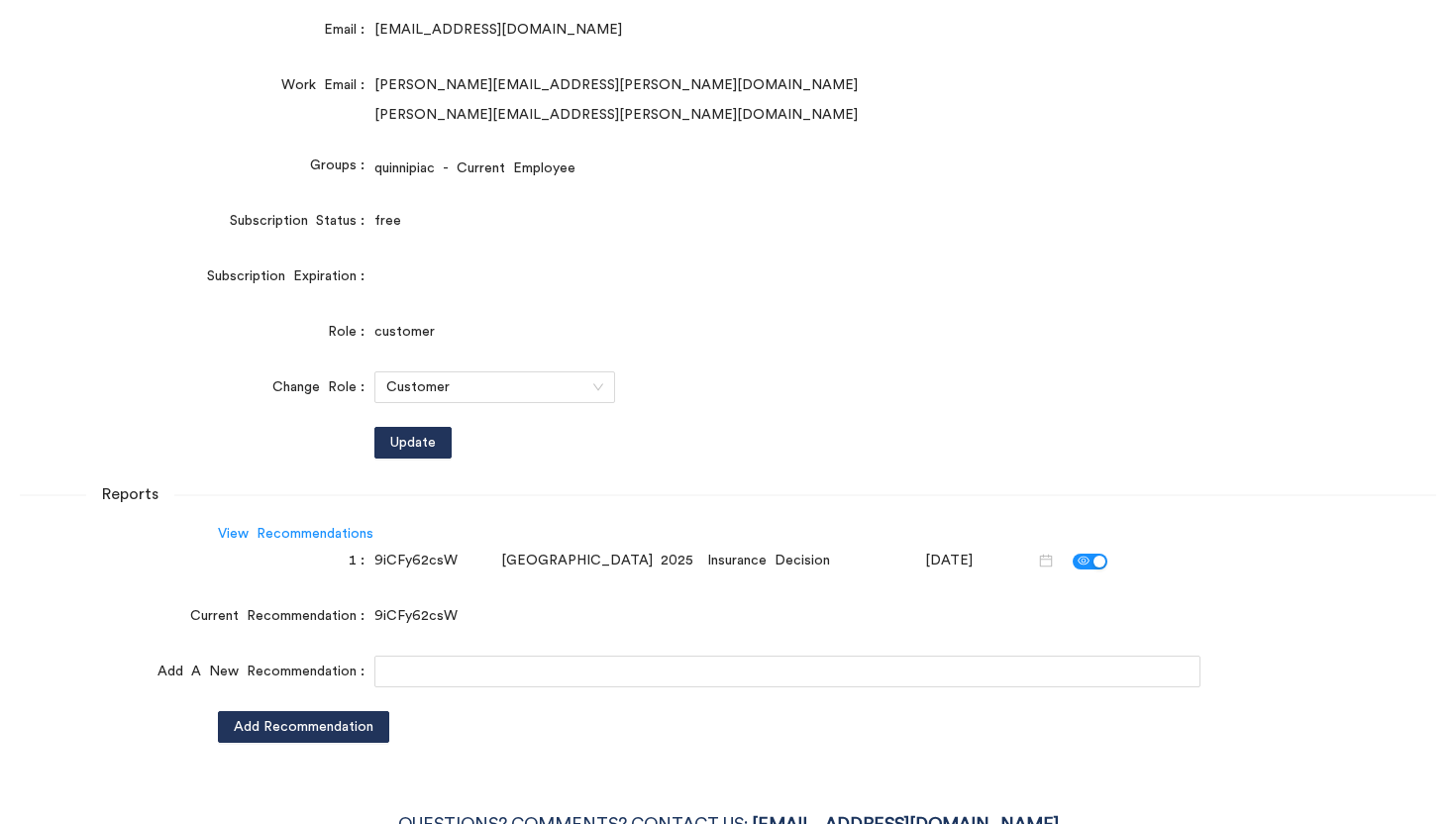 scroll, scrollTop: 406, scrollLeft: 0, axis: vertical 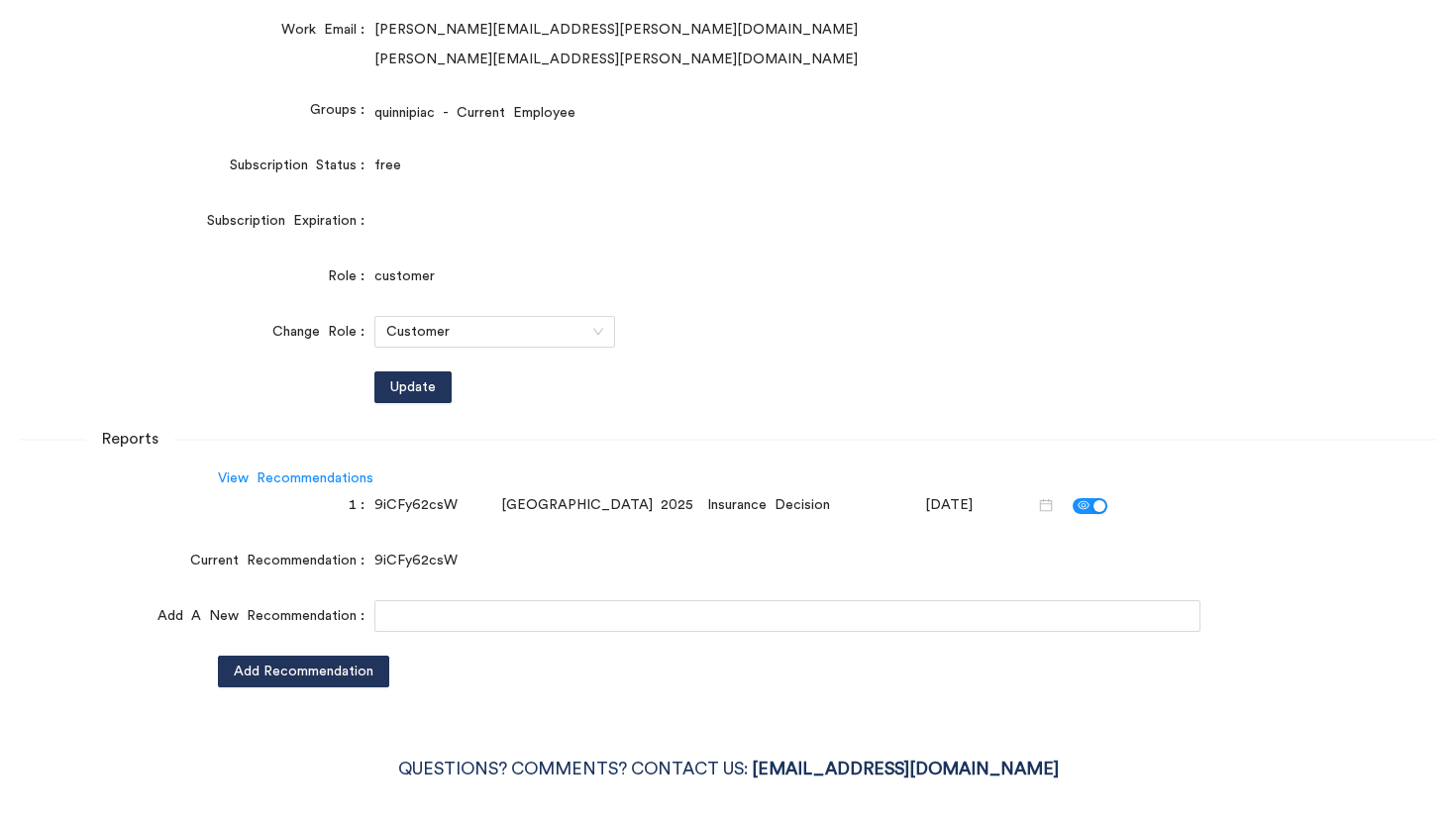 click on "9iCFy62csW Quinnipiac University 2025 Insurance Decision [DATE]" at bounding box center [746, 505] 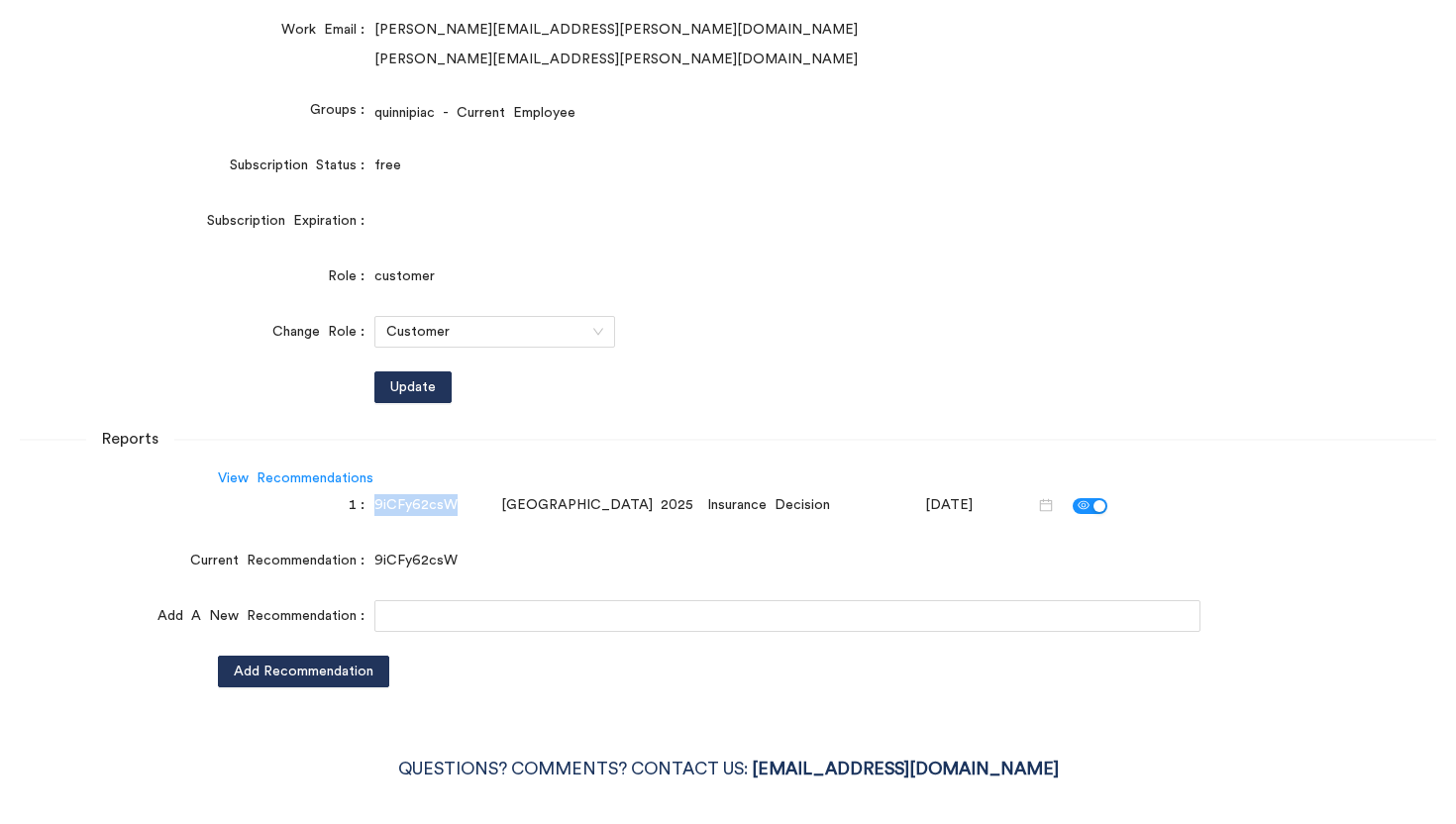 click on "9iCFy62csW" at bounding box center (434, 505) 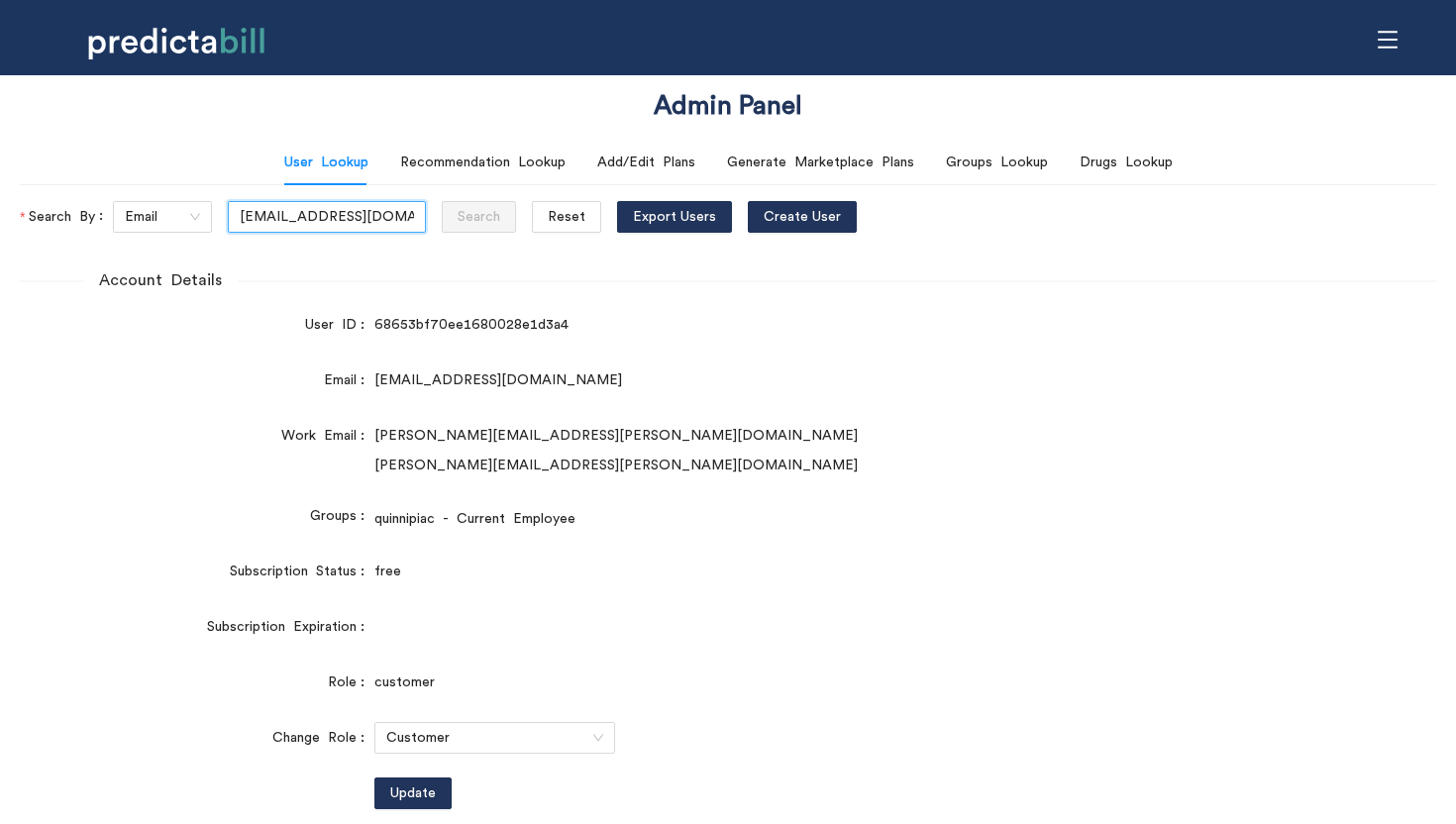 click on "[EMAIL_ADDRESS][DOMAIN_NAME]" at bounding box center (327, 217) 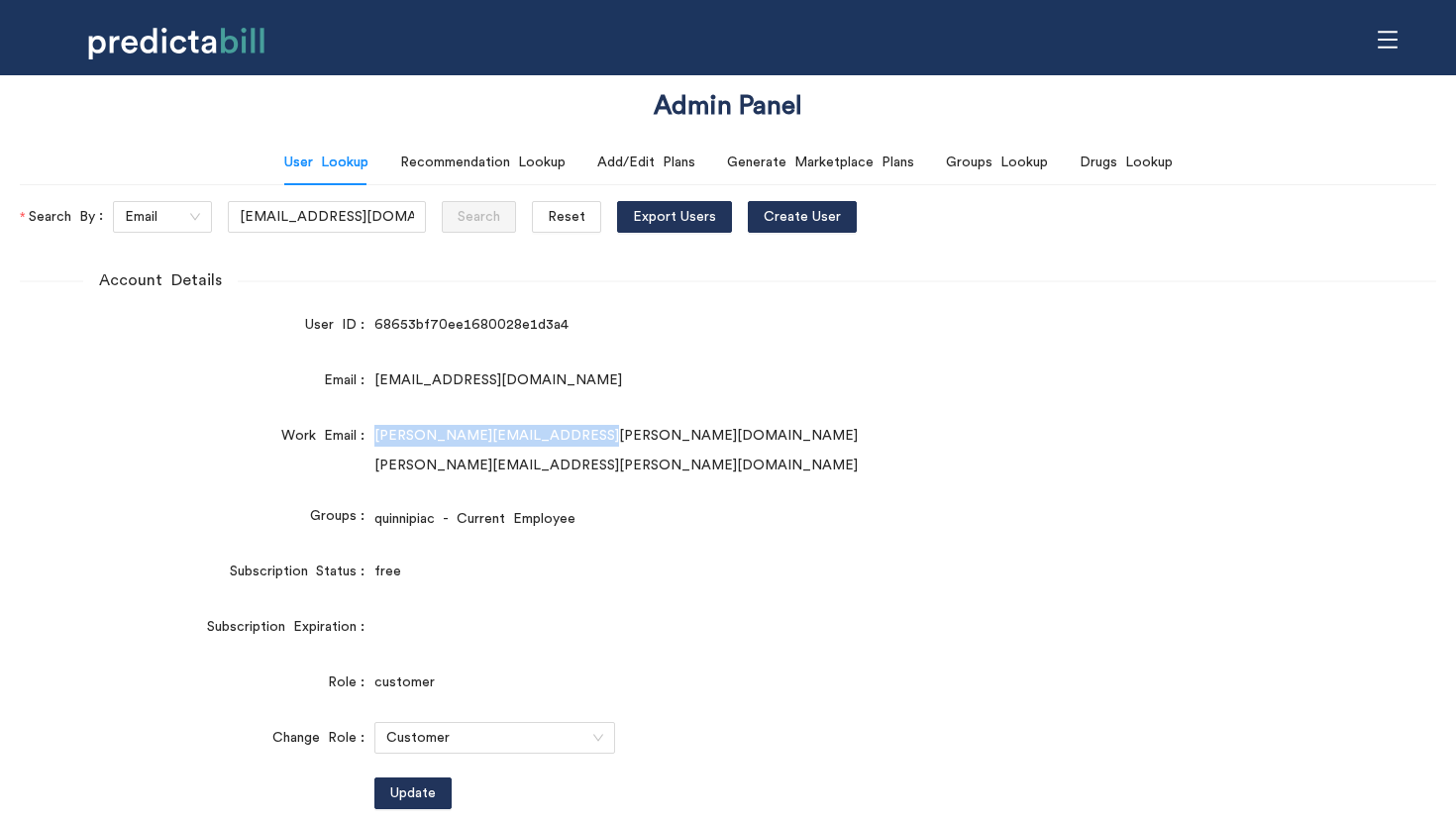 drag, startPoint x: 564, startPoint y: 436, endPoint x: 367, endPoint y: 436, distance: 197 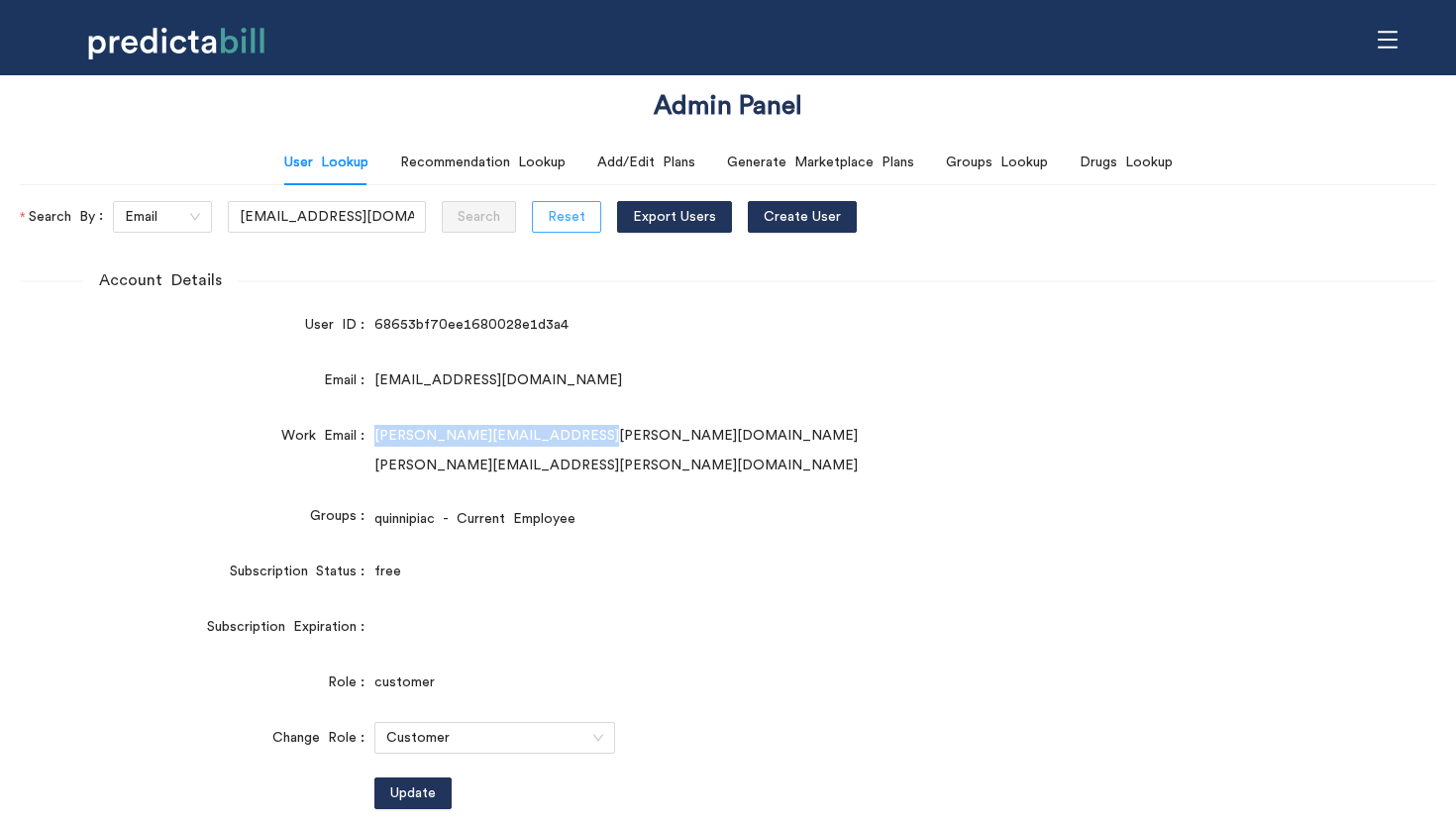 click on "Reset" at bounding box center (567, 217) 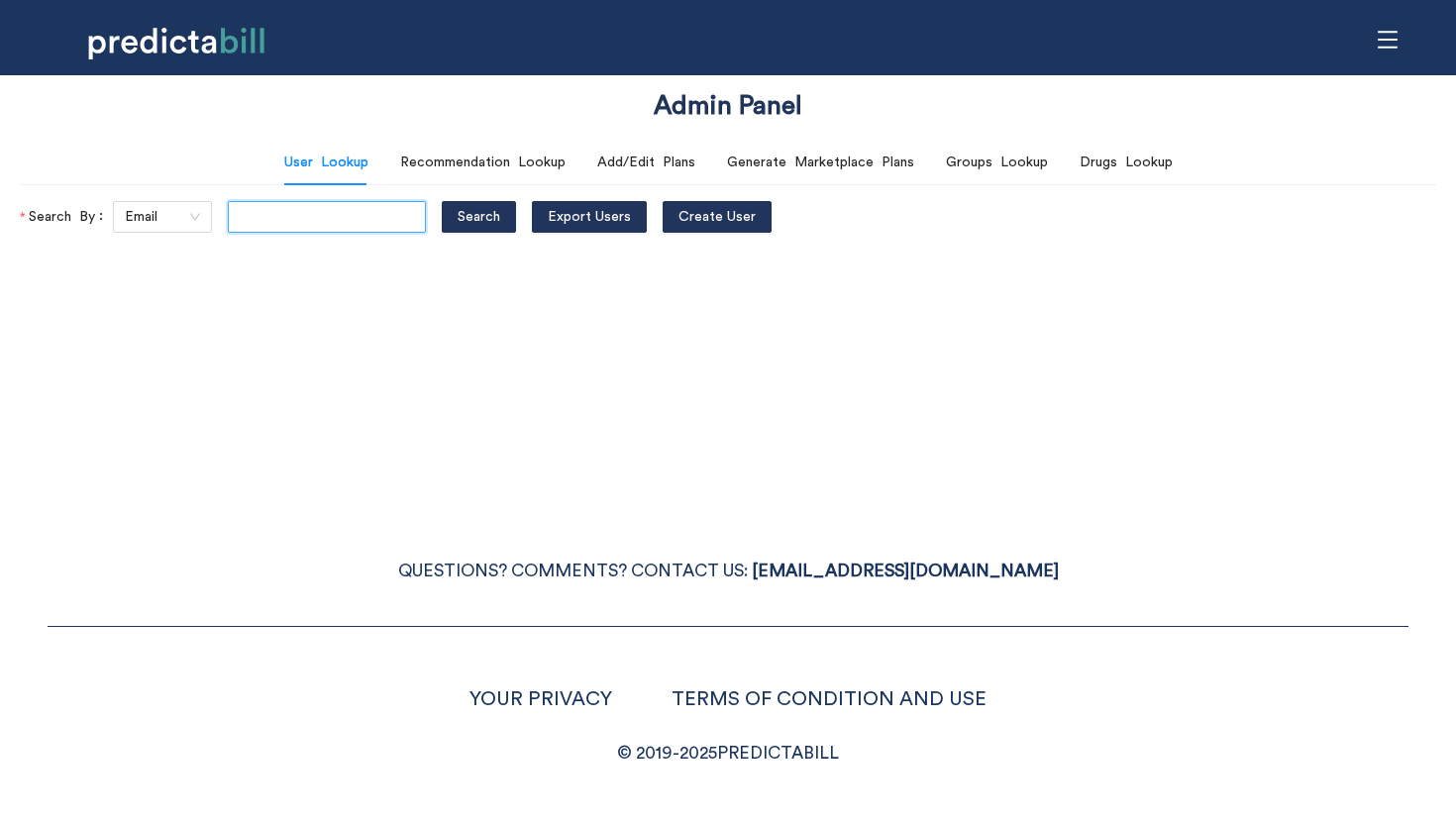 click at bounding box center [327, 217] 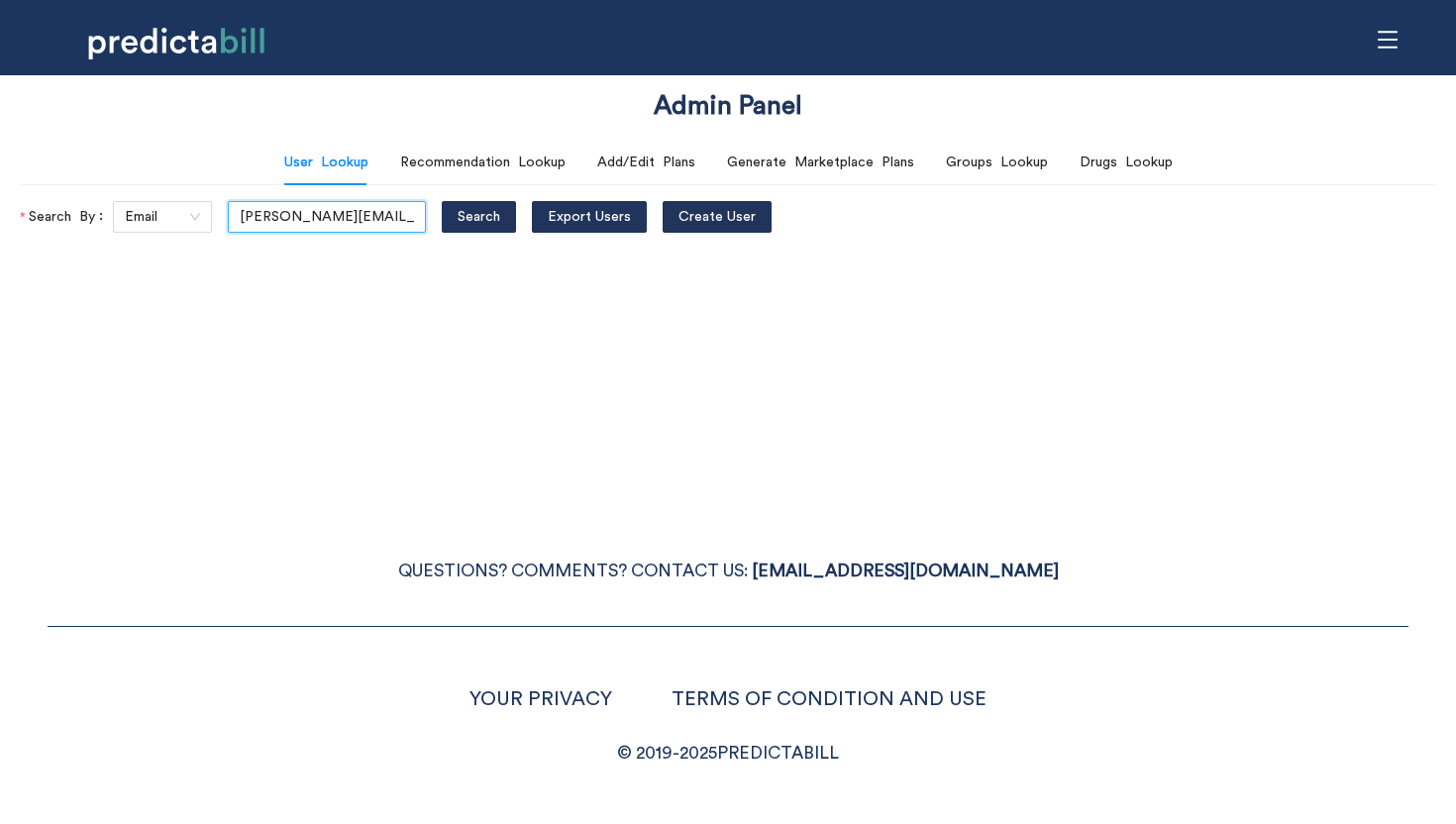 scroll, scrollTop: 0, scrollLeft: 40, axis: horizontal 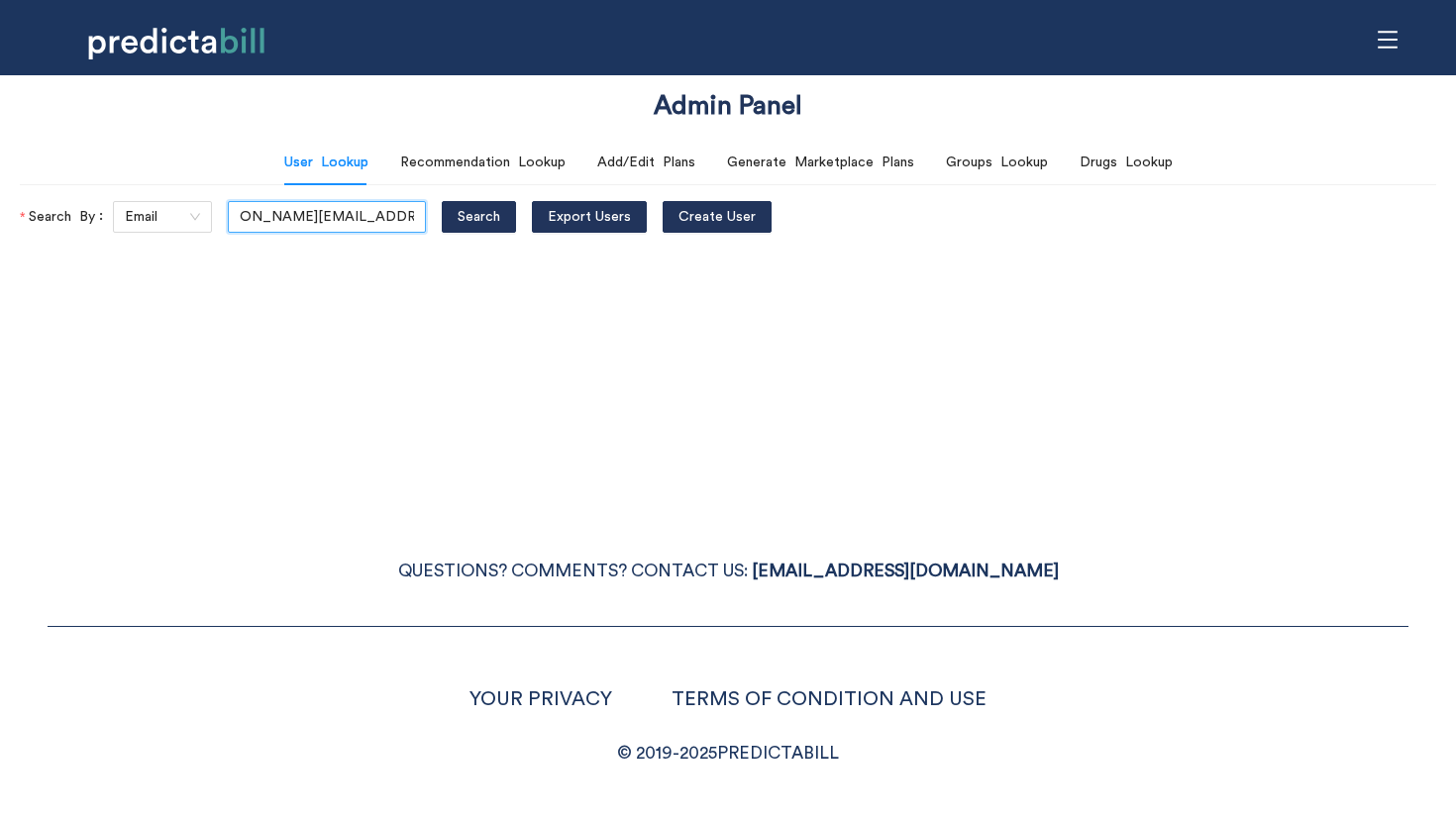 click on "Search" at bounding box center [478, 217] 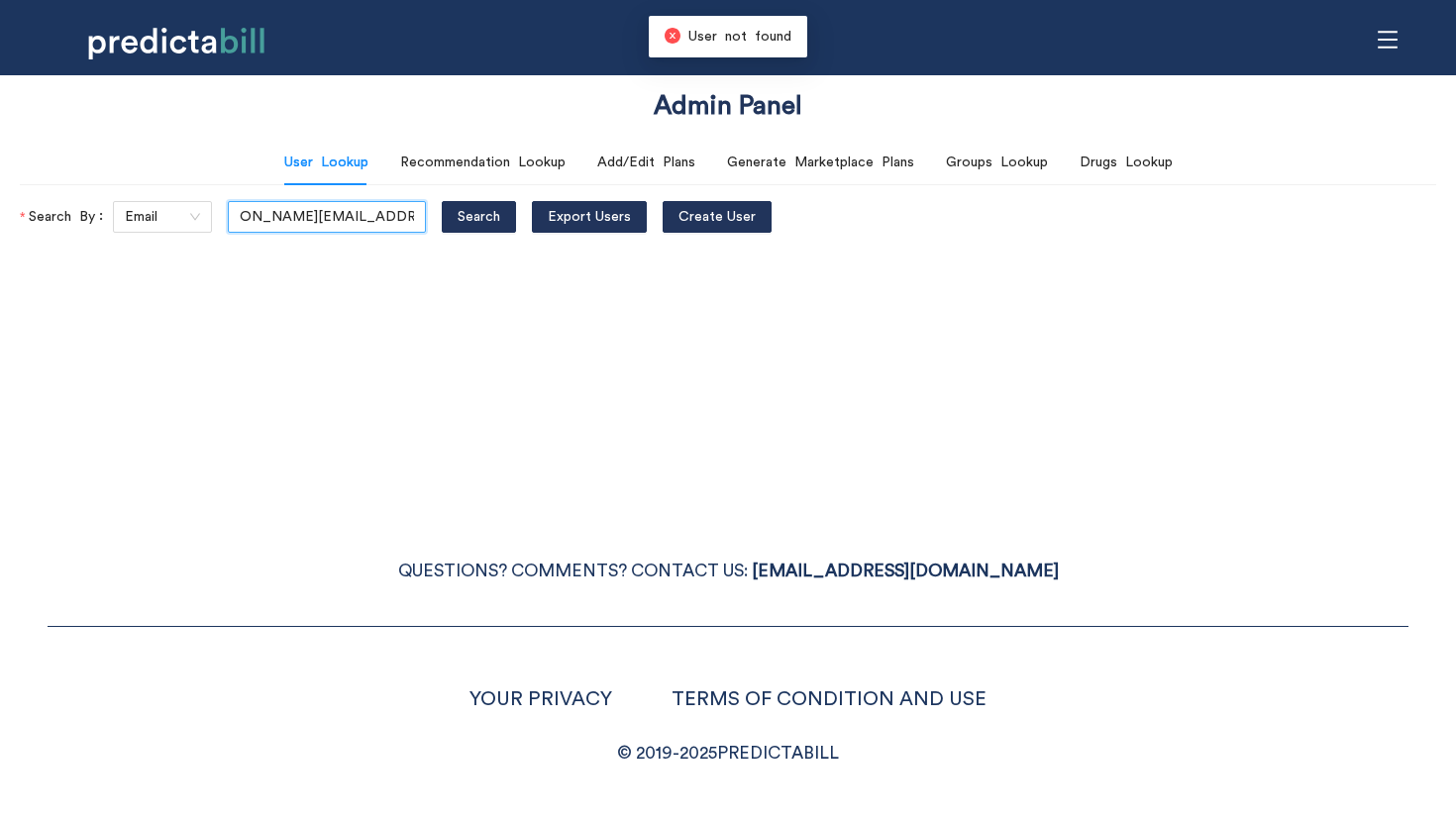 scroll, scrollTop: 0, scrollLeft: 0, axis: both 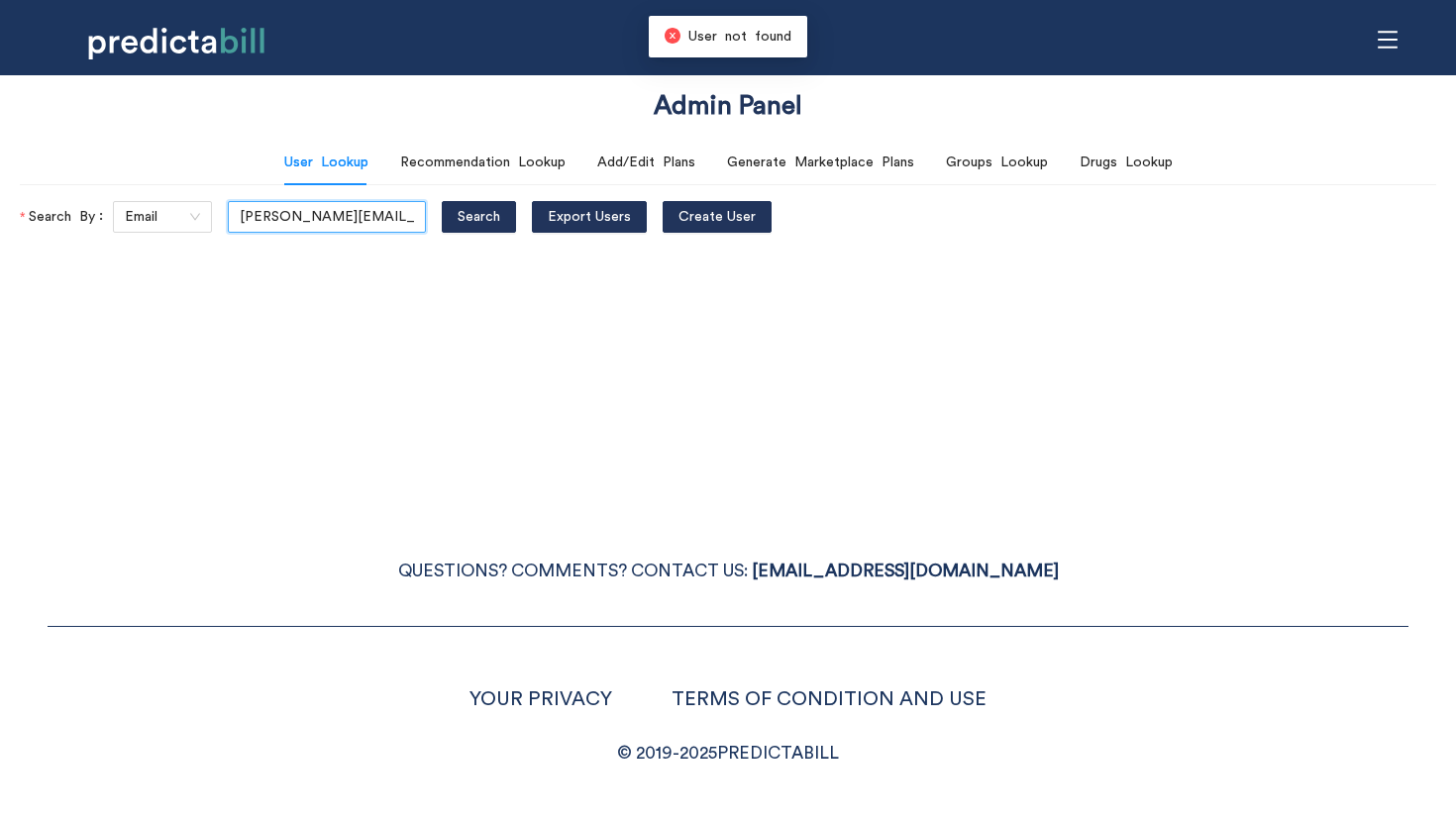 type on "[PERSON_NAME][EMAIL_ADDRESS][PERSON_NAME][DOMAIN_NAME]" 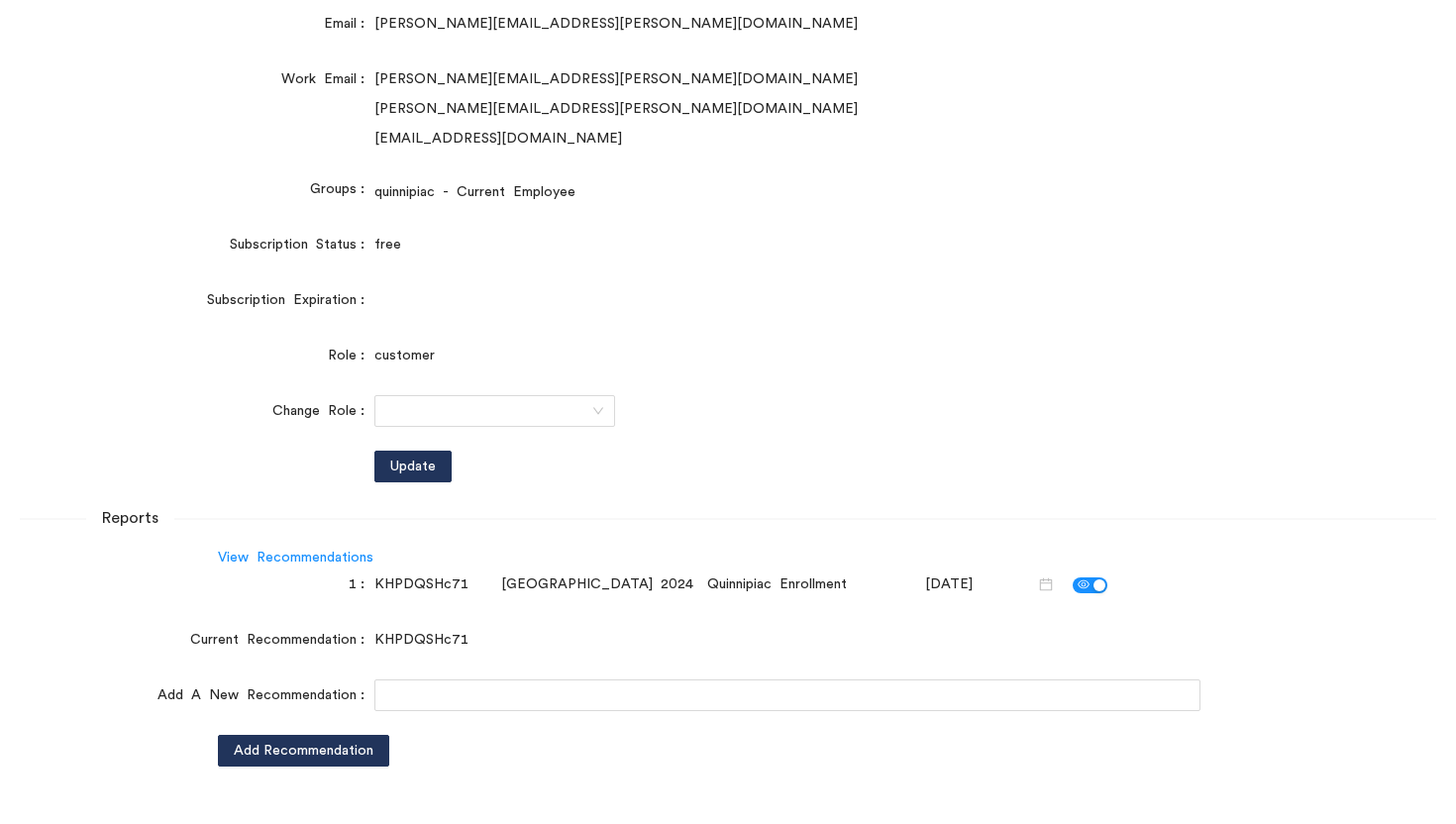 scroll, scrollTop: 634, scrollLeft: 0, axis: vertical 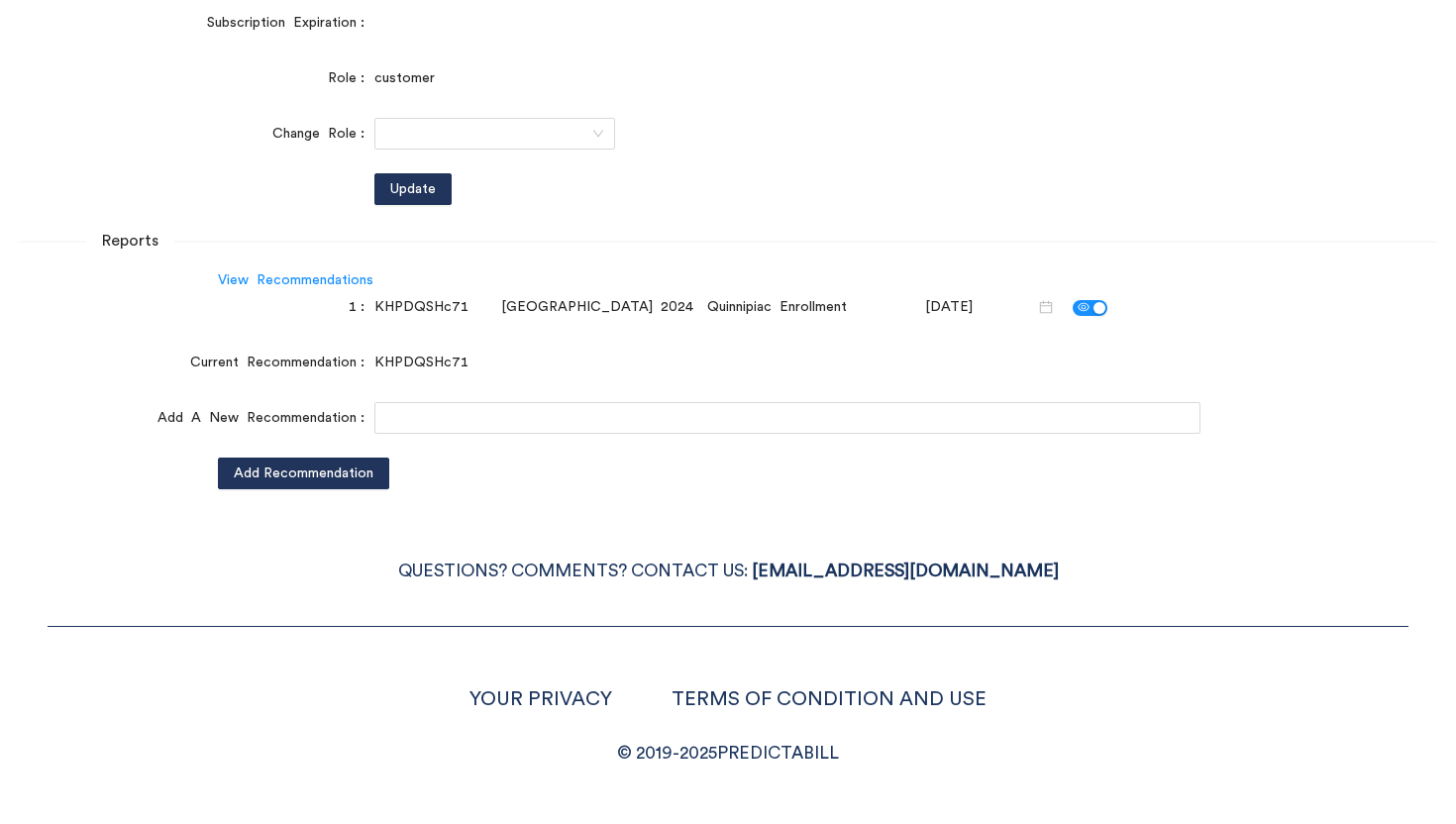 click on "KHPDQSHc71" at bounding box center [434, 307] 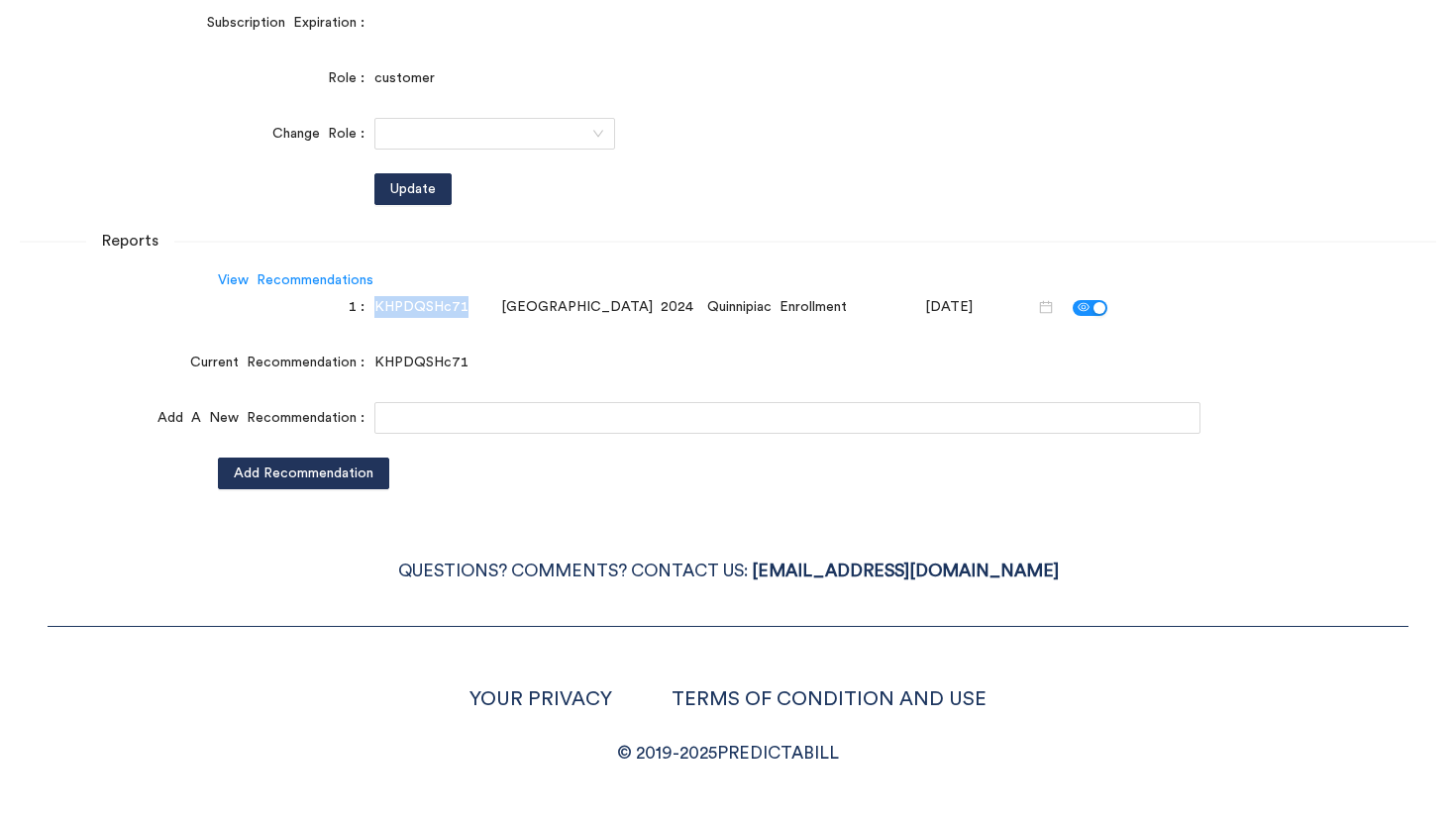 click on "KHPDQSHc71" at bounding box center [434, 307] 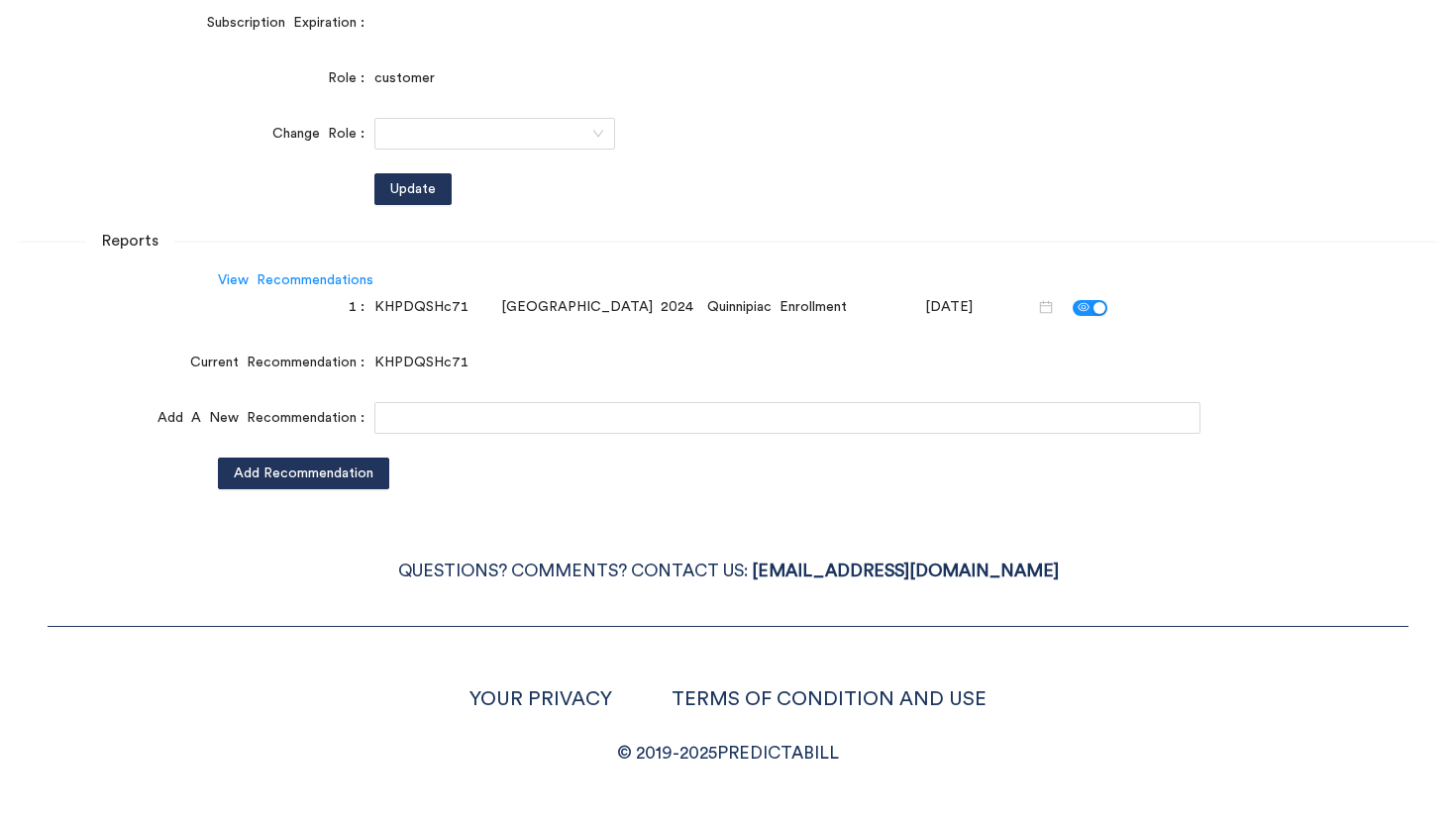 click on "QUESTIONS? COMMENTS? CONTACT US:   [EMAIL_ADDRESS][DOMAIN_NAME]" at bounding box center (728, 571) 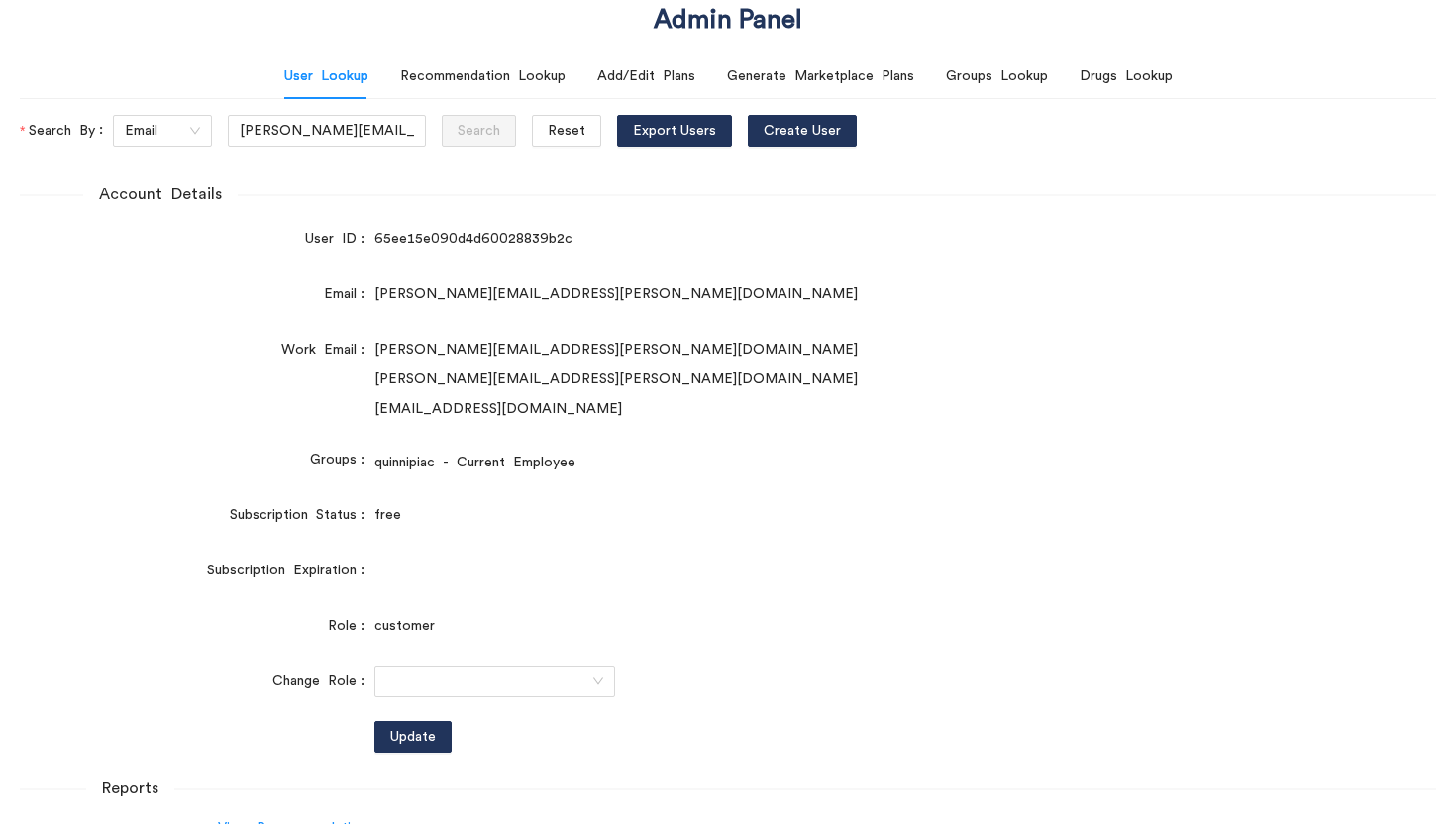 scroll, scrollTop: 0, scrollLeft: 0, axis: both 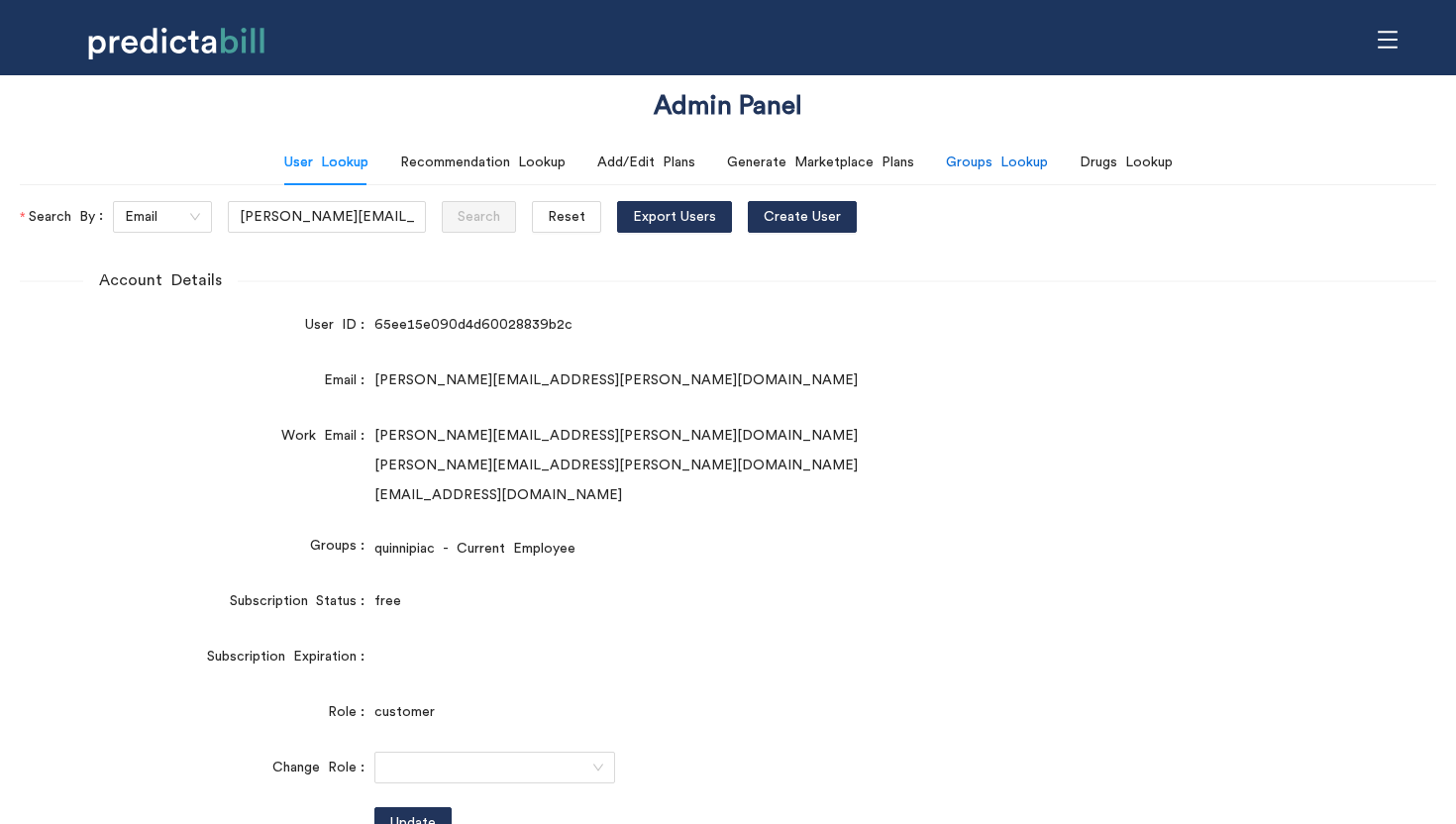 click on "Groups Lookup" at bounding box center [996, 162] 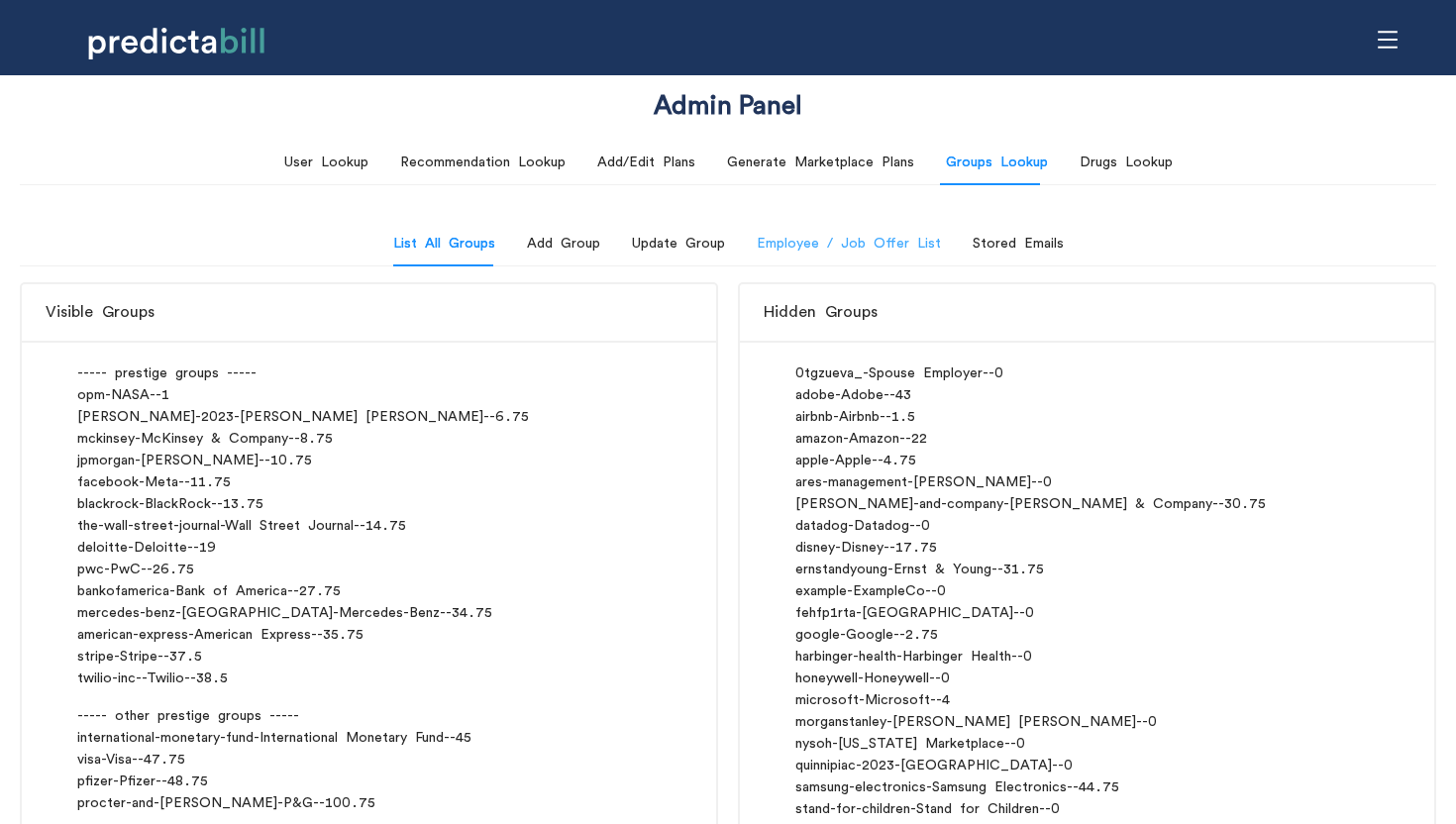 click on "Employee / Job Offer List" at bounding box center [849, 244] 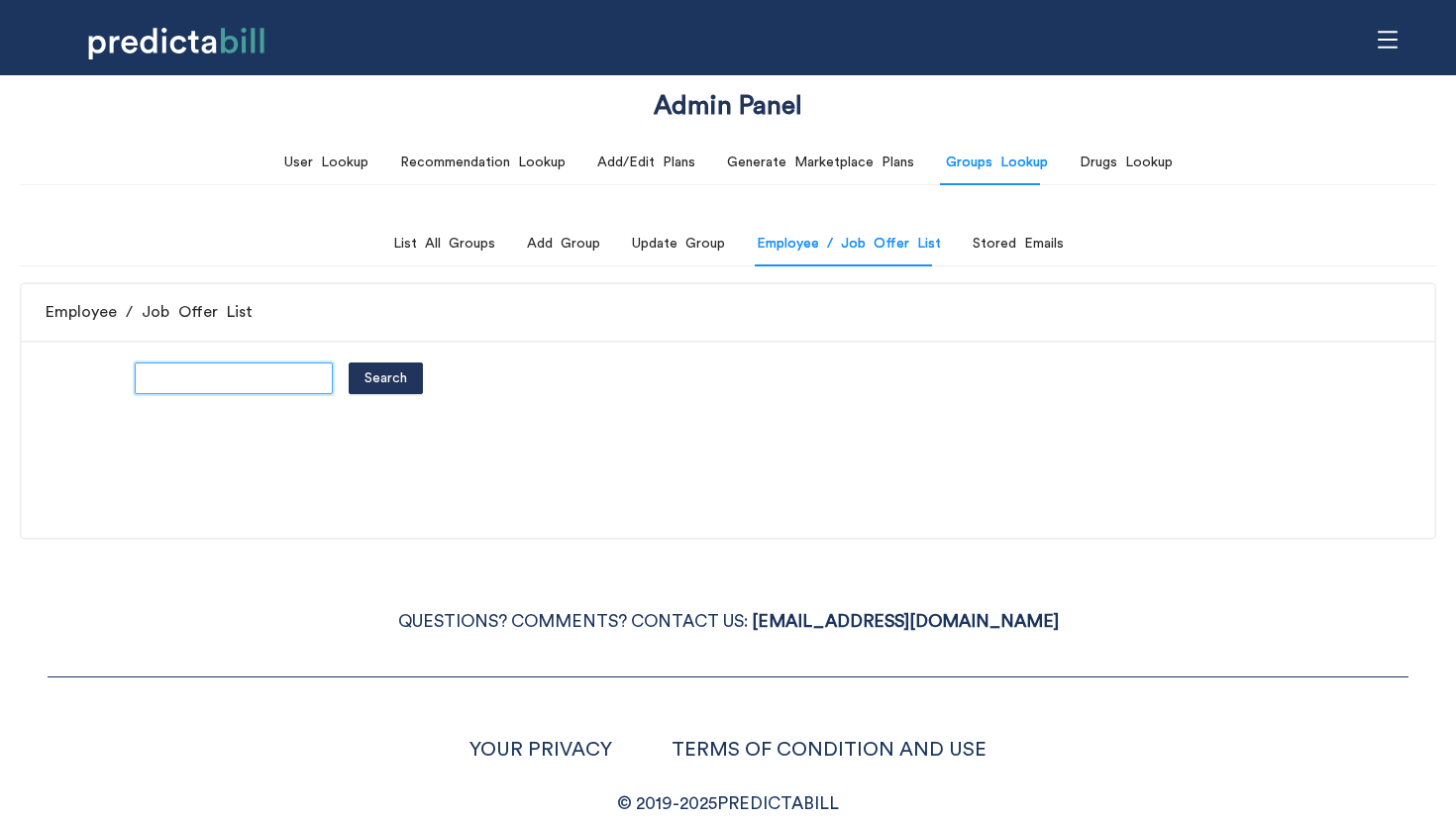 click at bounding box center [234, 378] 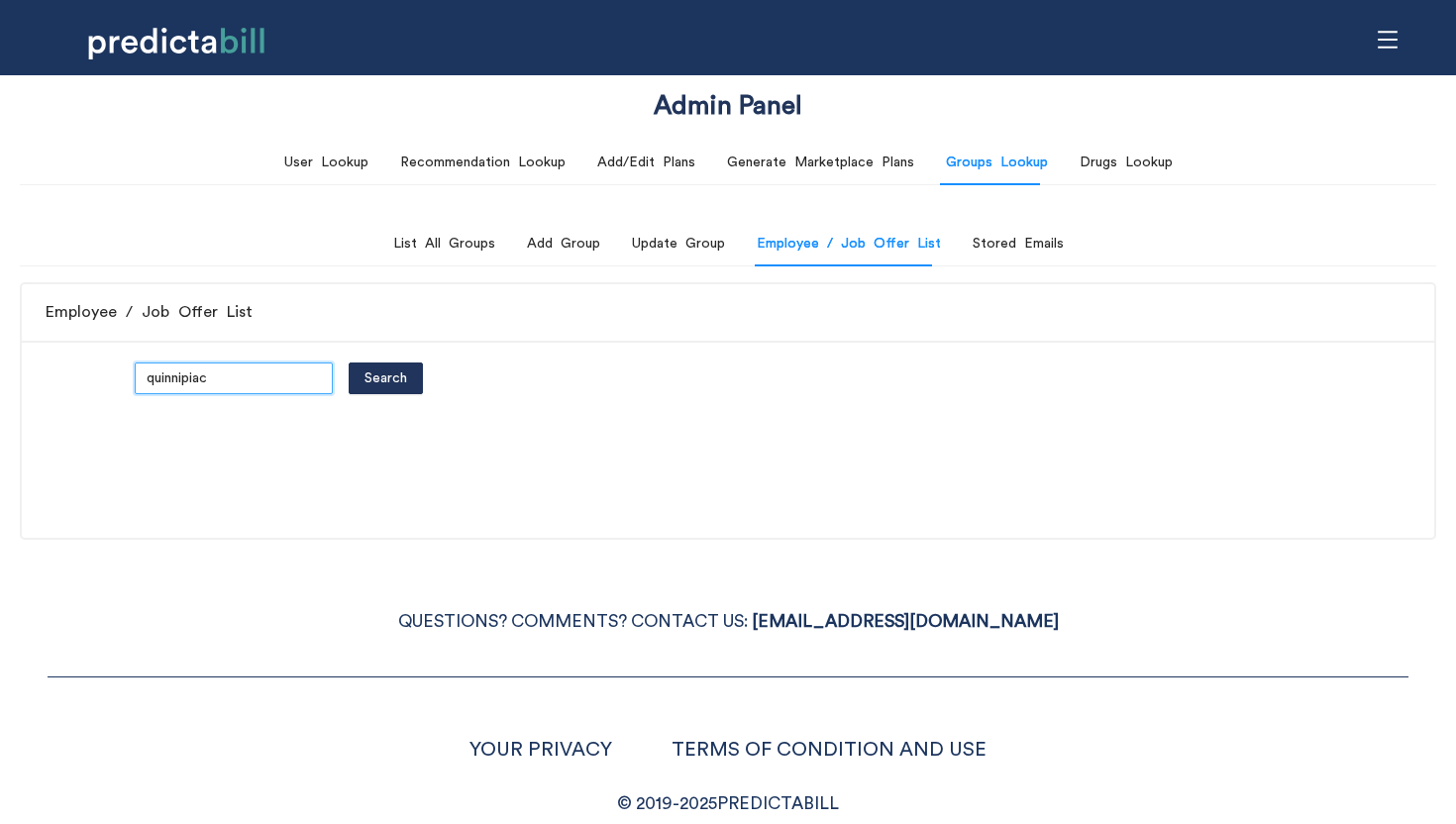 type on "quinnipiac" 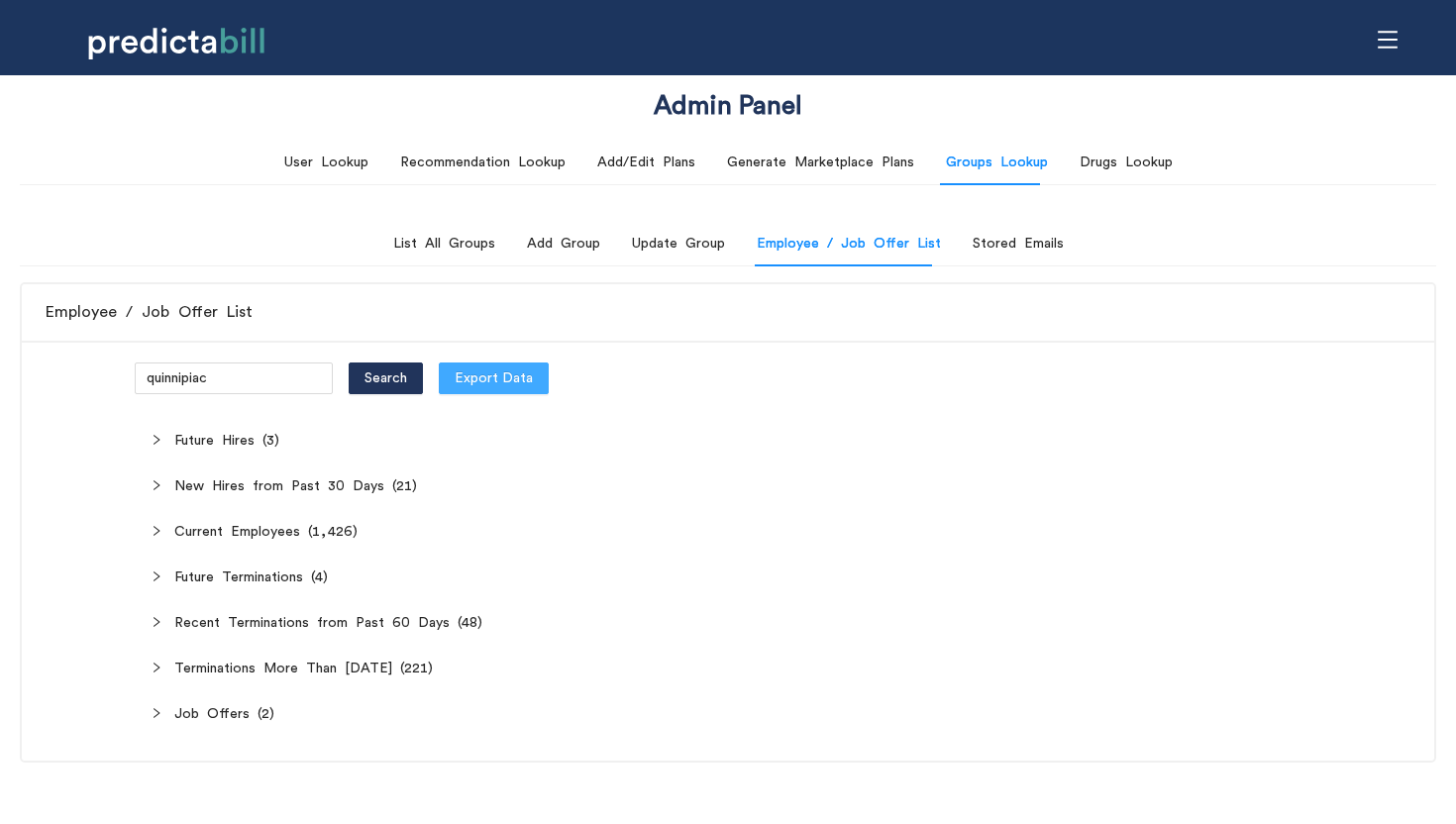 click on "Export Data" at bounding box center [493, 378] 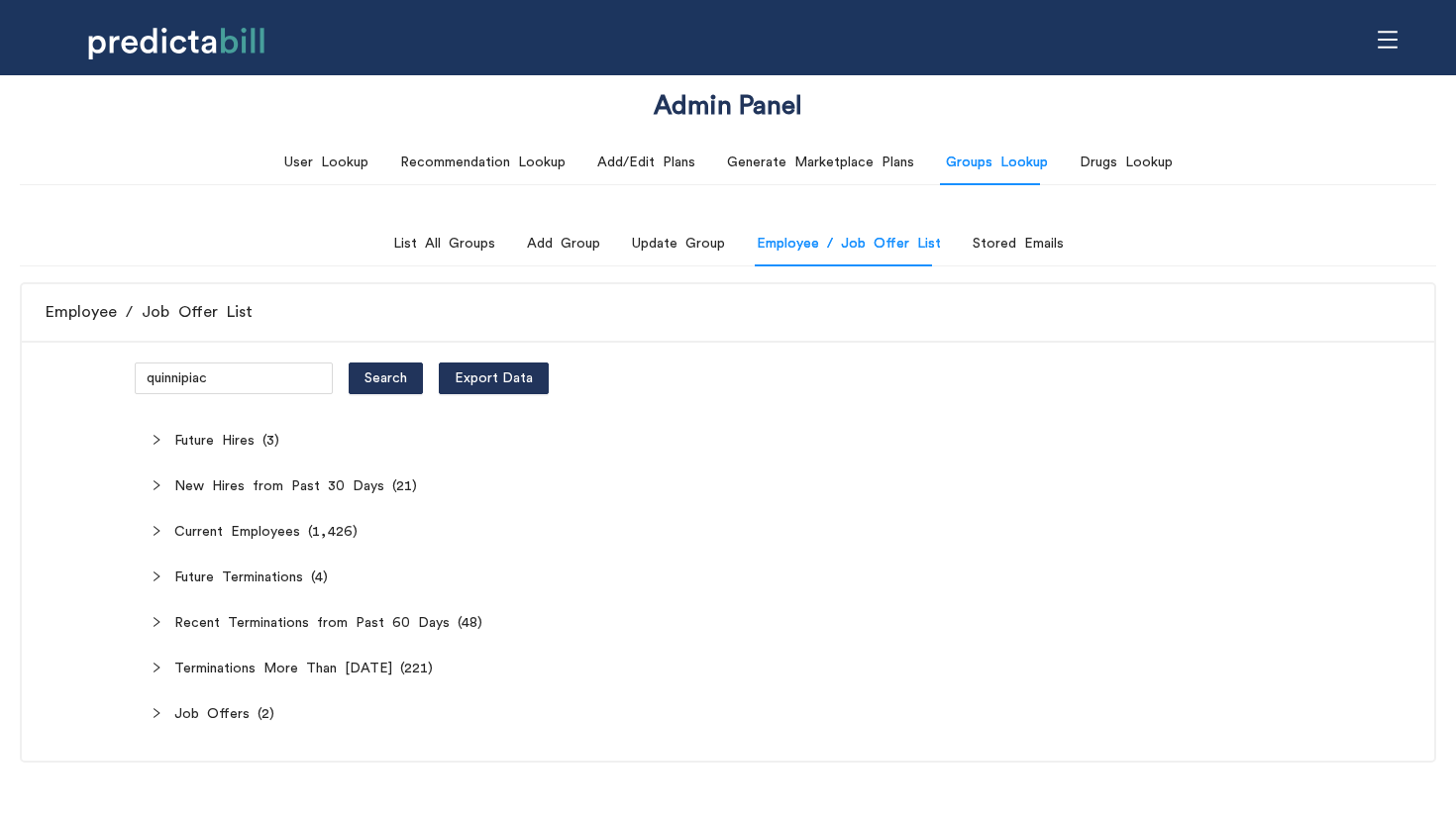 click on "quinnipiac Search Export Data" at bounding box center [728, 378] 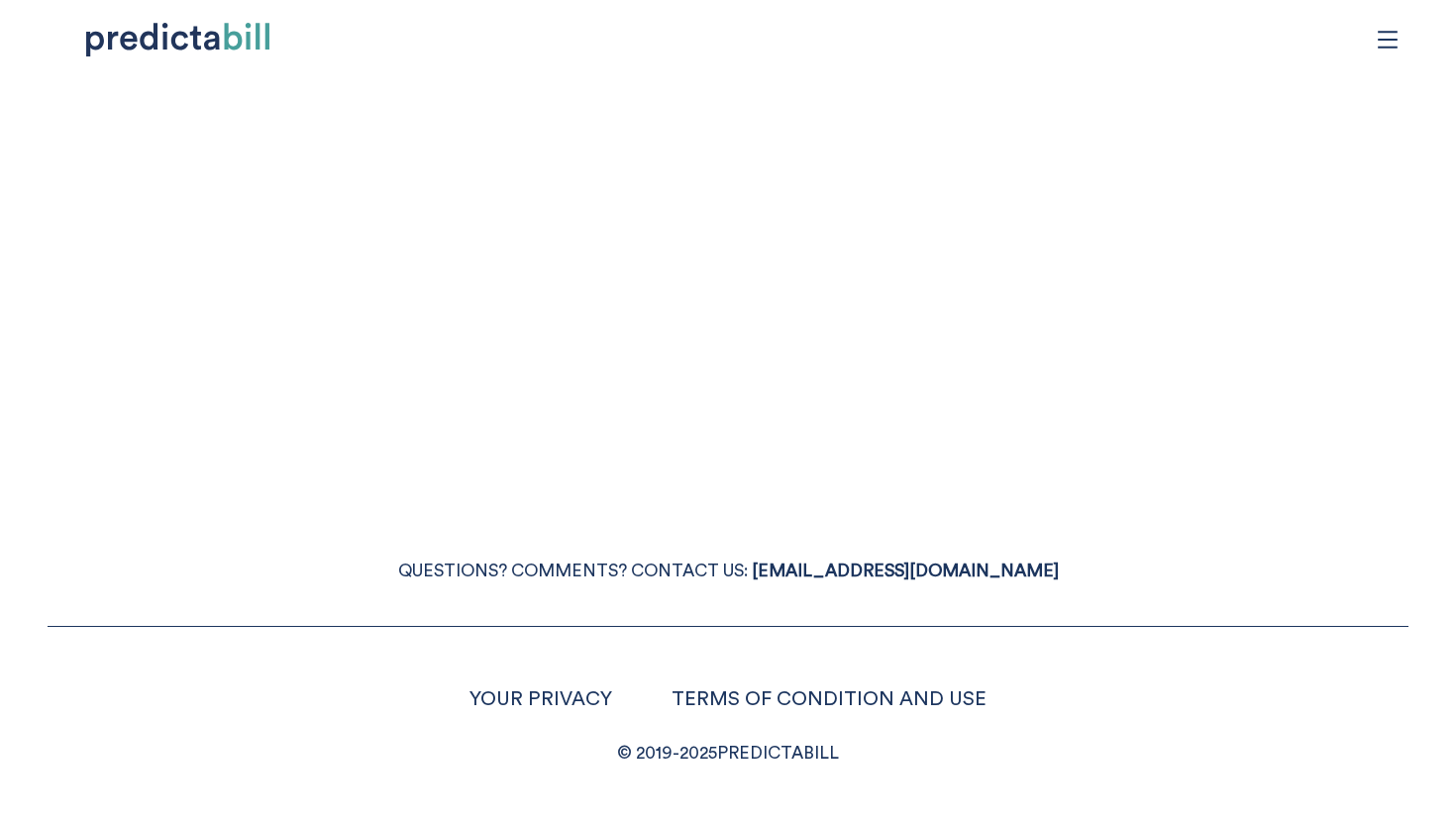 scroll, scrollTop: 0, scrollLeft: 0, axis: both 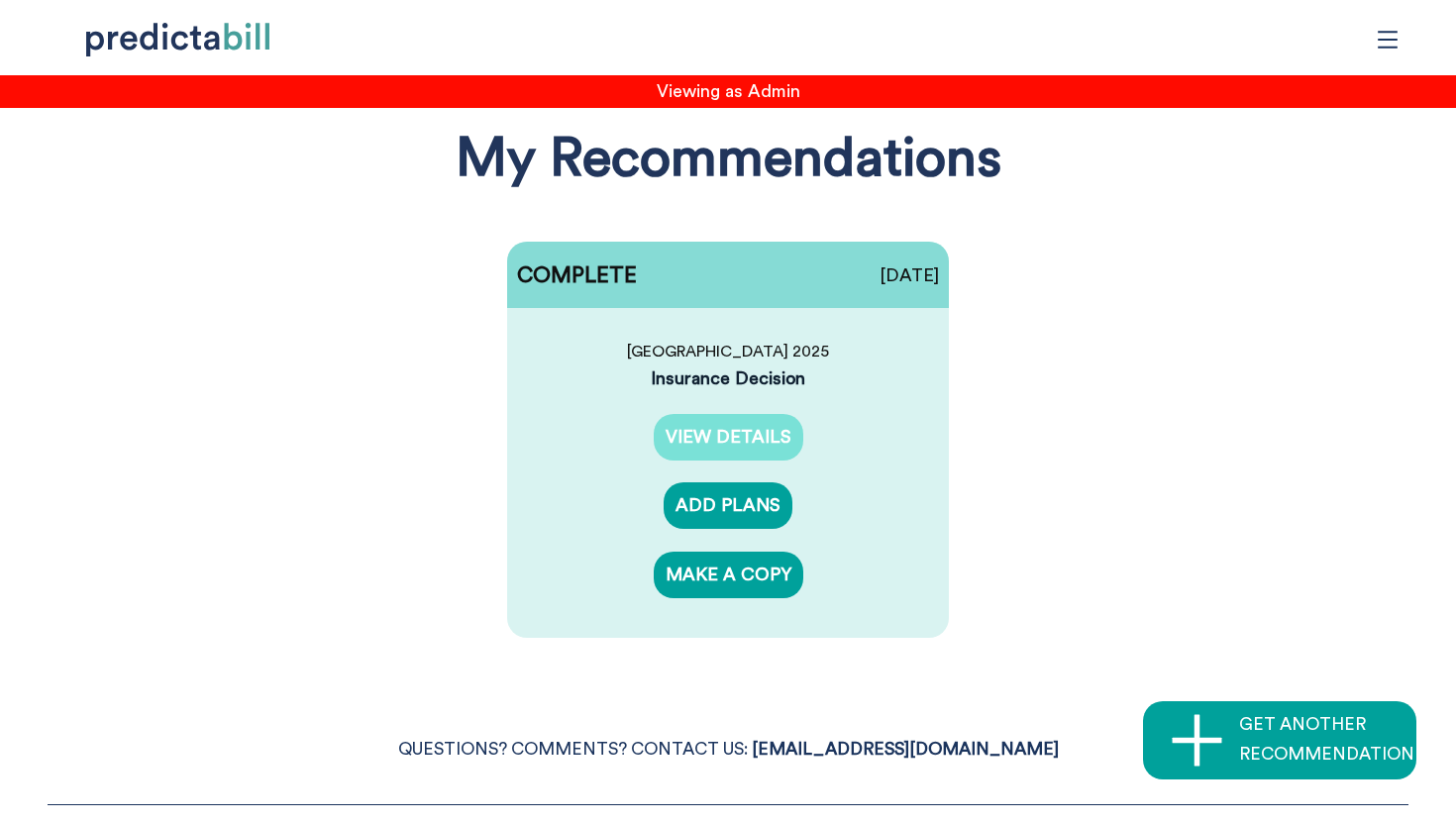 click on "VIEW DETAILS" at bounding box center [728, 437] 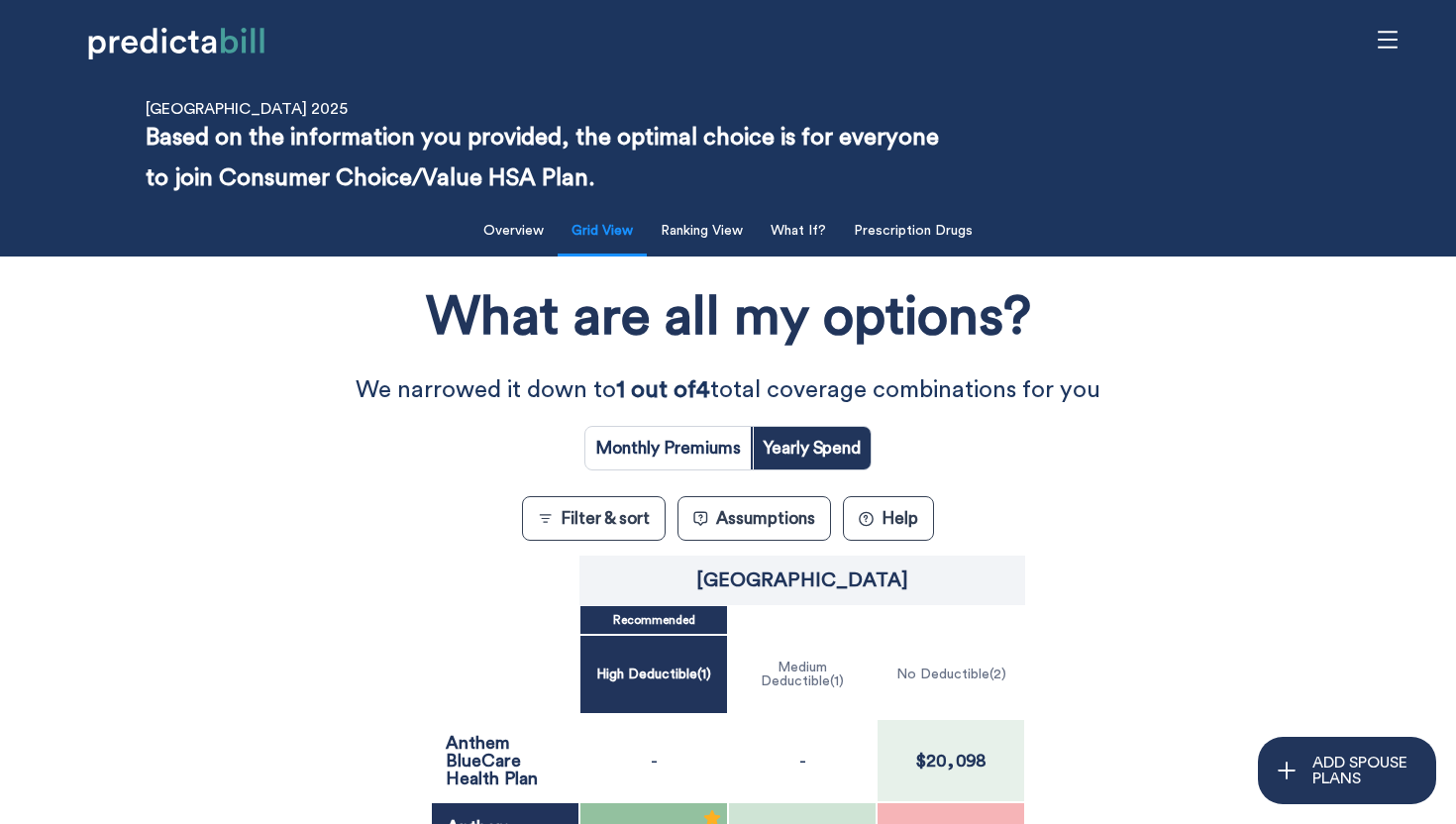 click on "What are all my options?   We narrowed it down to  1 out of  4  total coverage combinations for you Monthly Premiums Yearly Spend Filter & sort Assumptions ? Help Quinnipiac University Recommended High Deductible  ( 1 ) Medium Deductible  ( 1 ) No Deductible  ( 2 ) Anthem BlueCare Health Plan - - $20,098 Anthem National PPO $18,769 $19,725 $21,842 In-Network Limits Medical Deductible $6,600 $3,000 $0 Out-Of-Pocket Maximum $13,200 $8,000 $8,000" at bounding box center [728, 670] 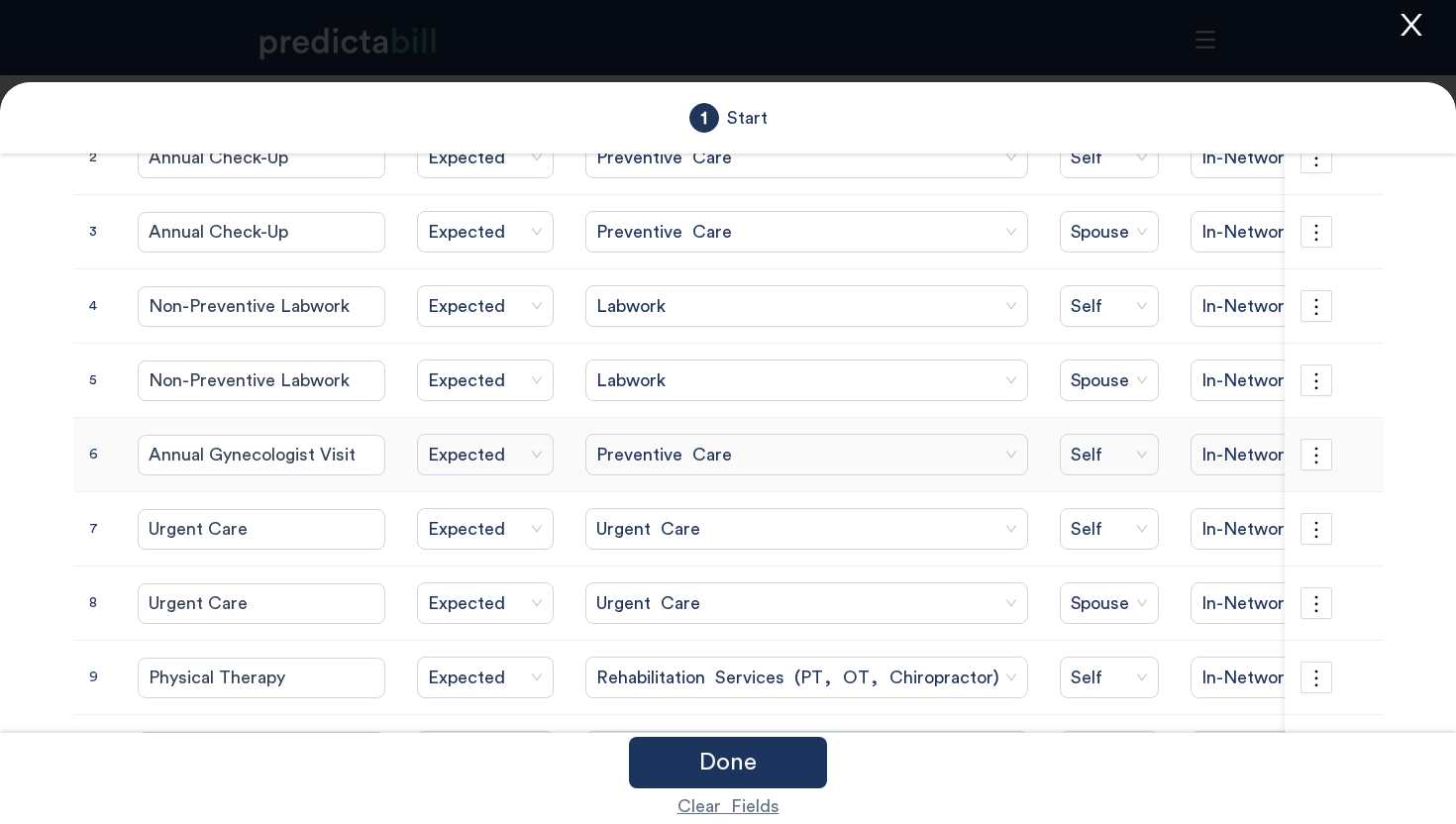 scroll, scrollTop: 384, scrollLeft: 0, axis: vertical 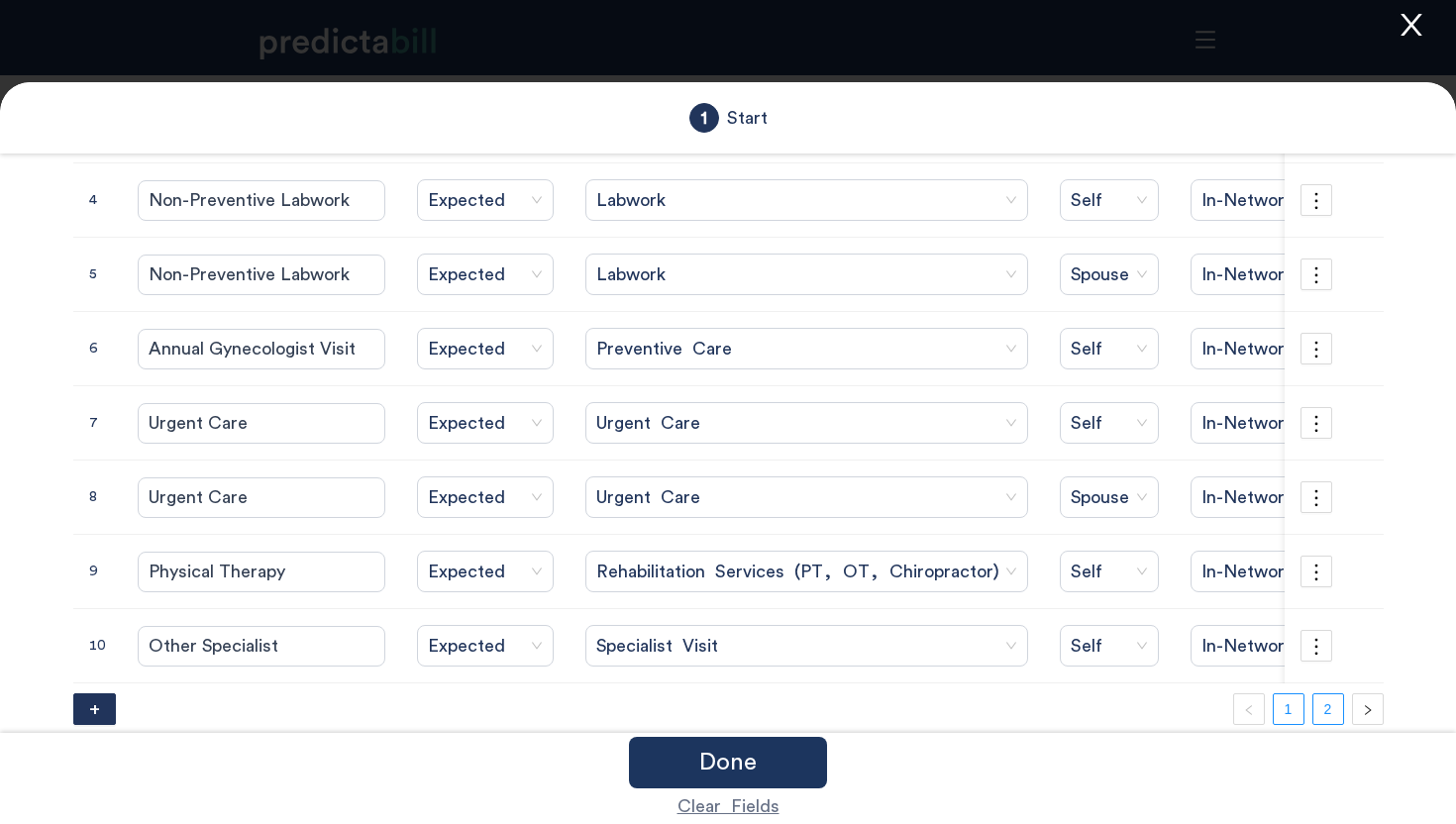 click on "2" at bounding box center (1328, 709) 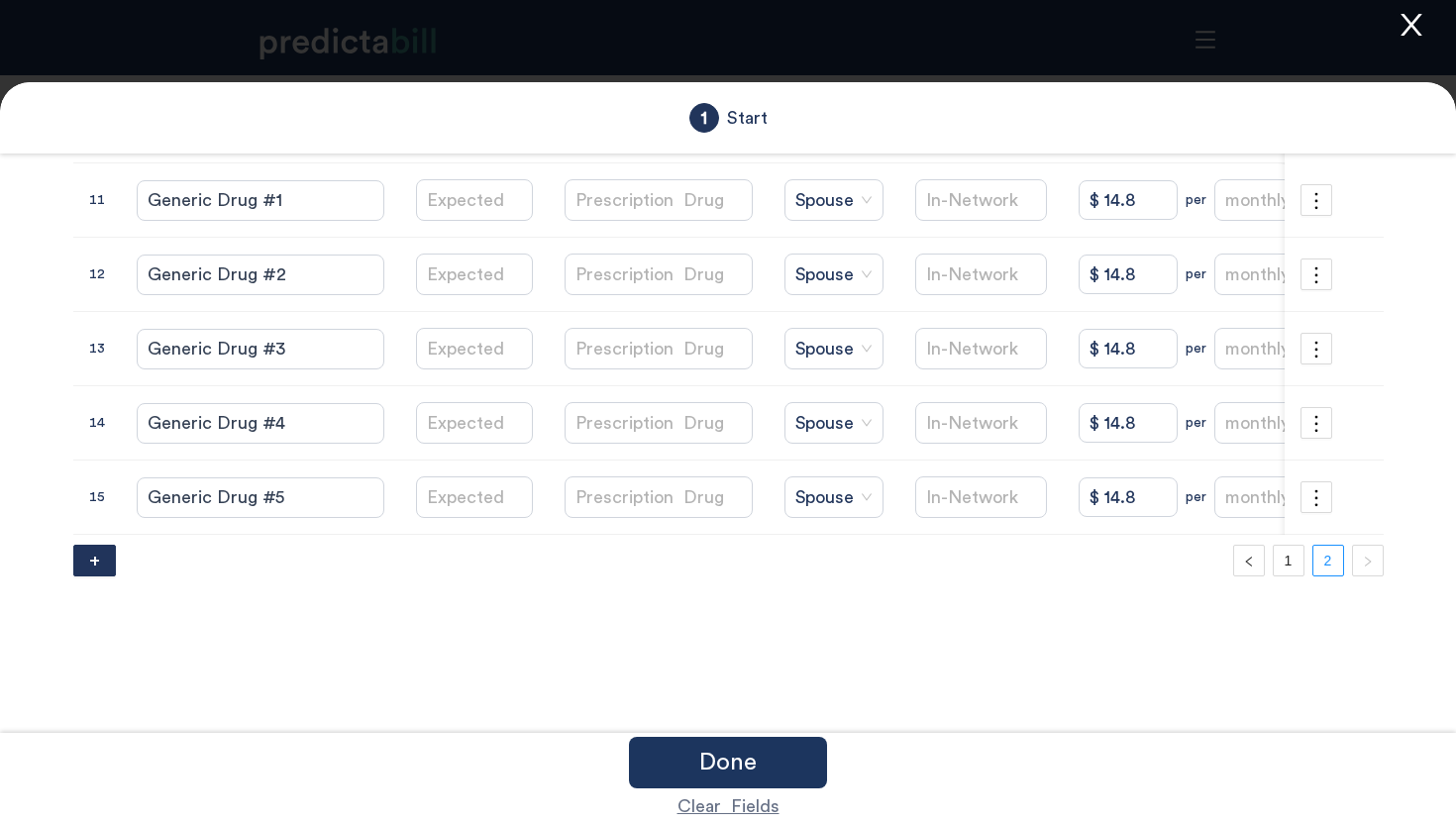 scroll, scrollTop: 154, scrollLeft: 0, axis: vertical 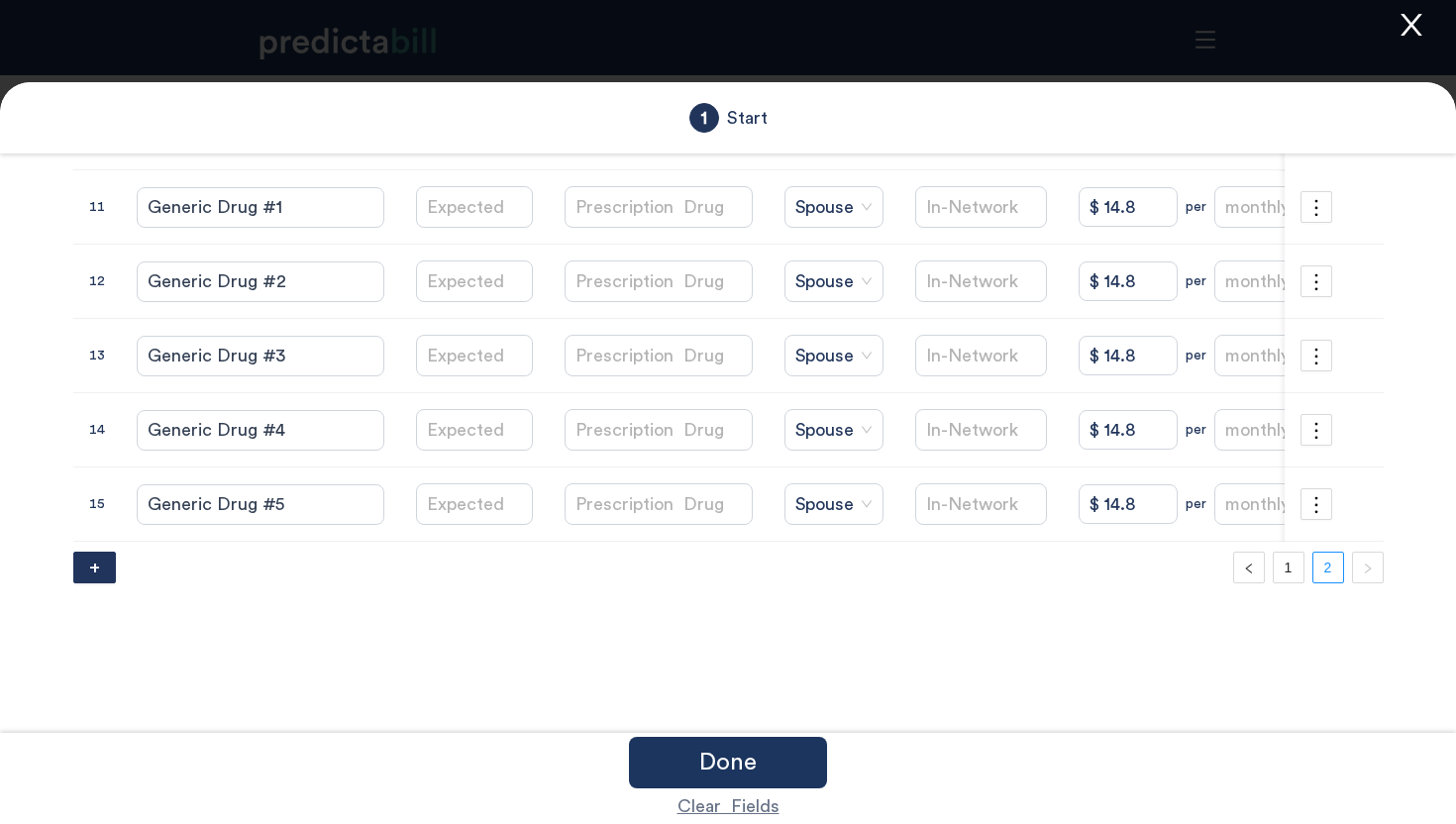 click 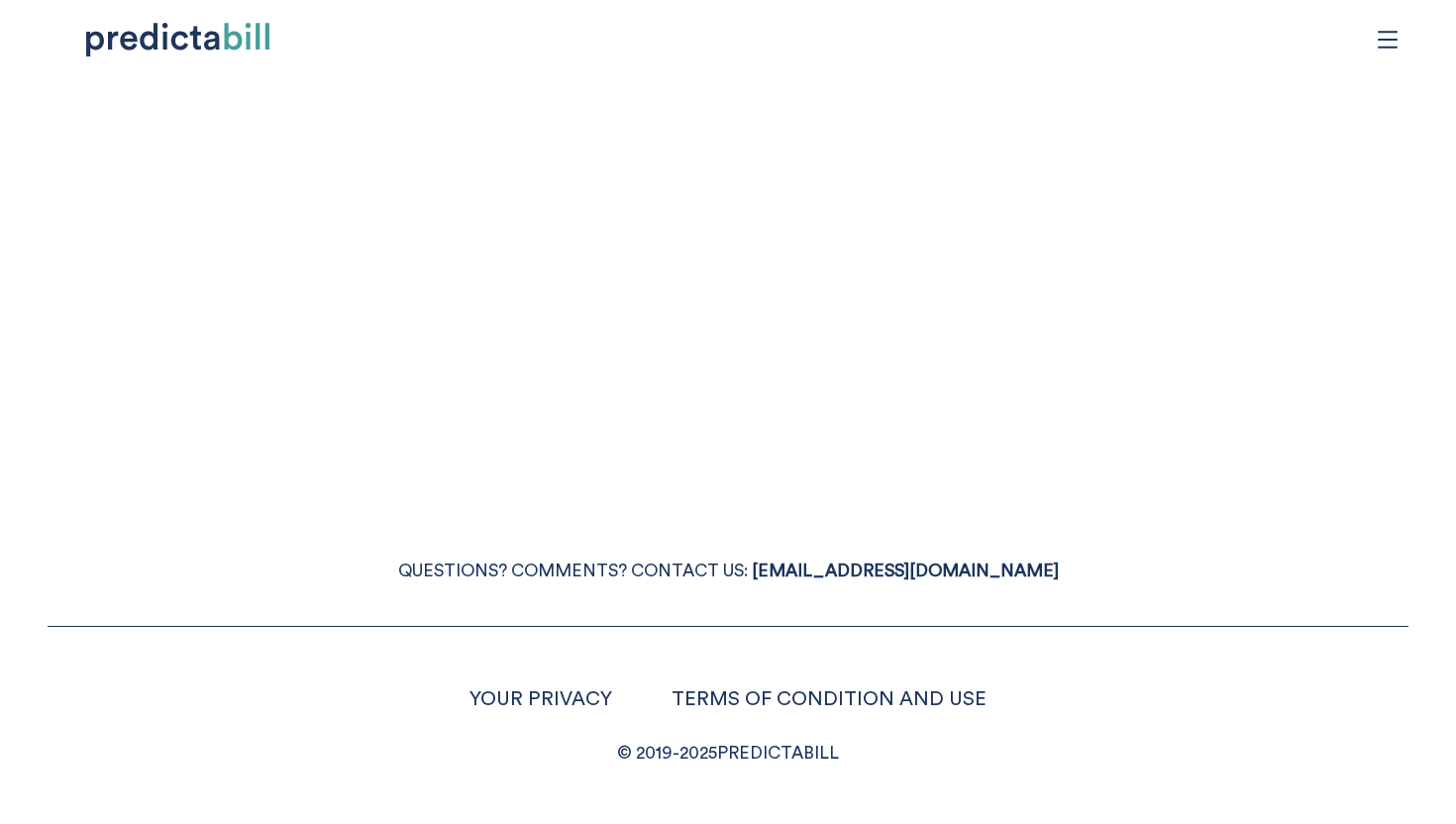 scroll, scrollTop: 0, scrollLeft: 0, axis: both 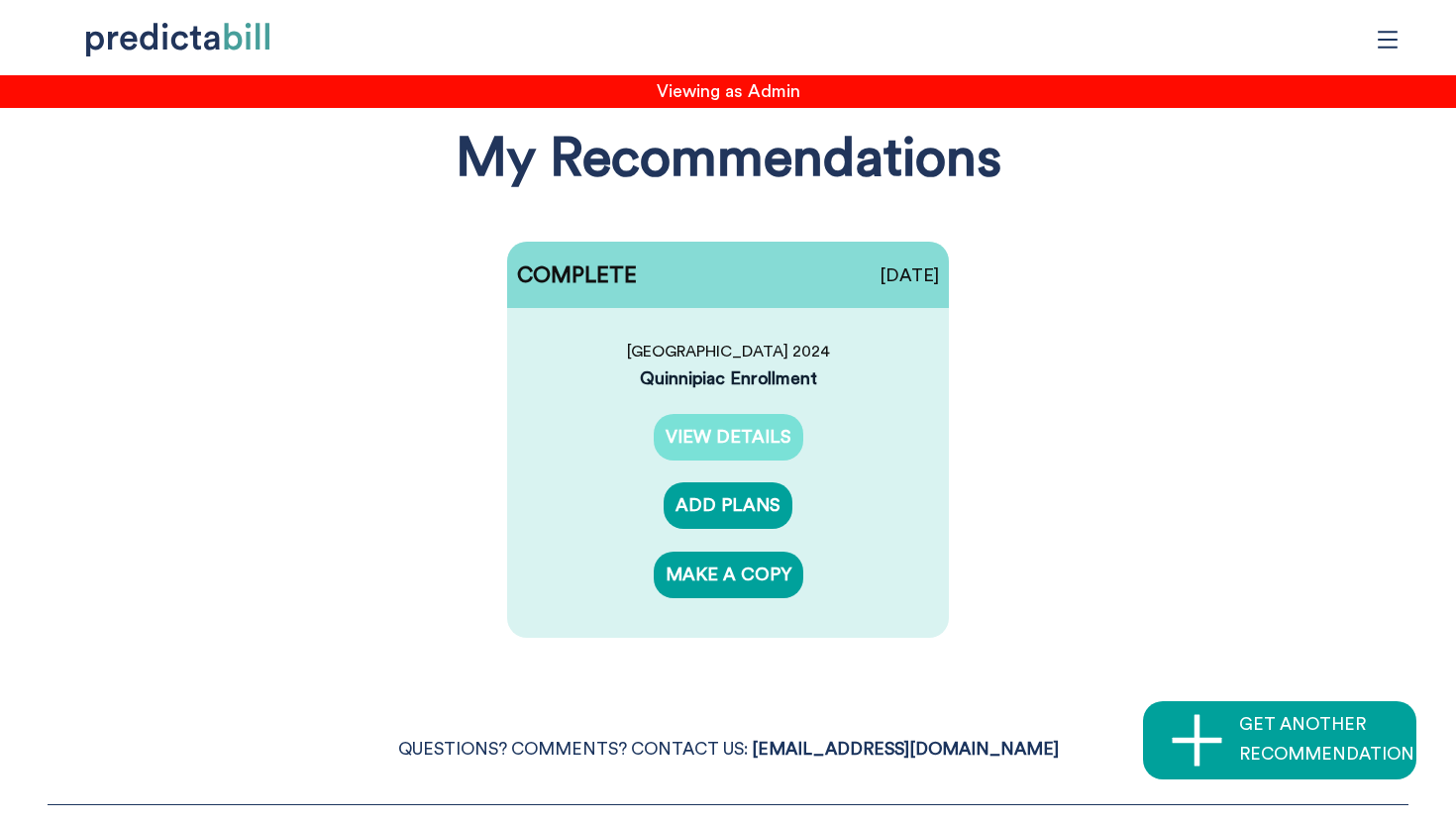 click on "VIEW DETAILS" at bounding box center (728, 437) 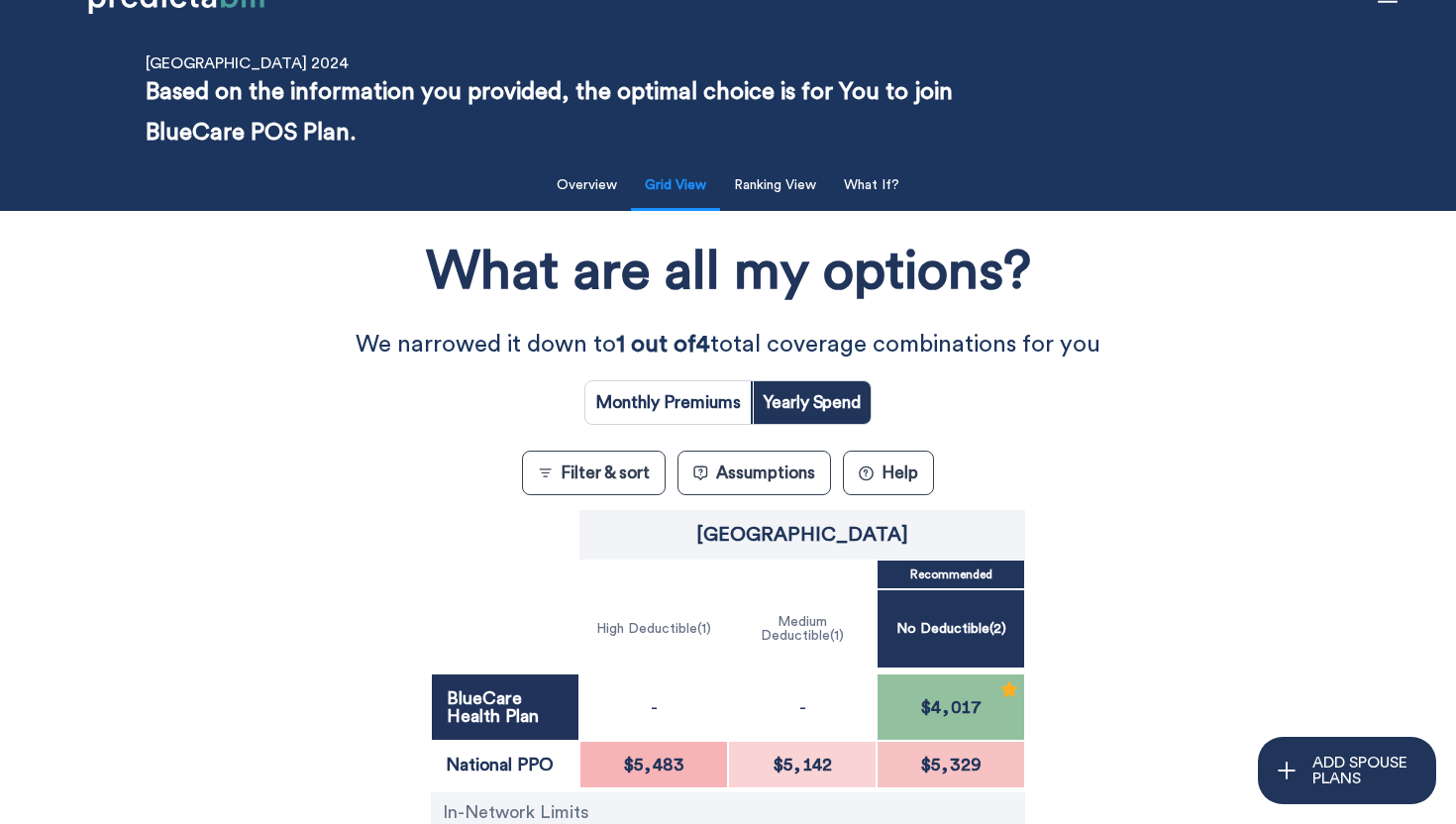 scroll, scrollTop: 0, scrollLeft: 0, axis: both 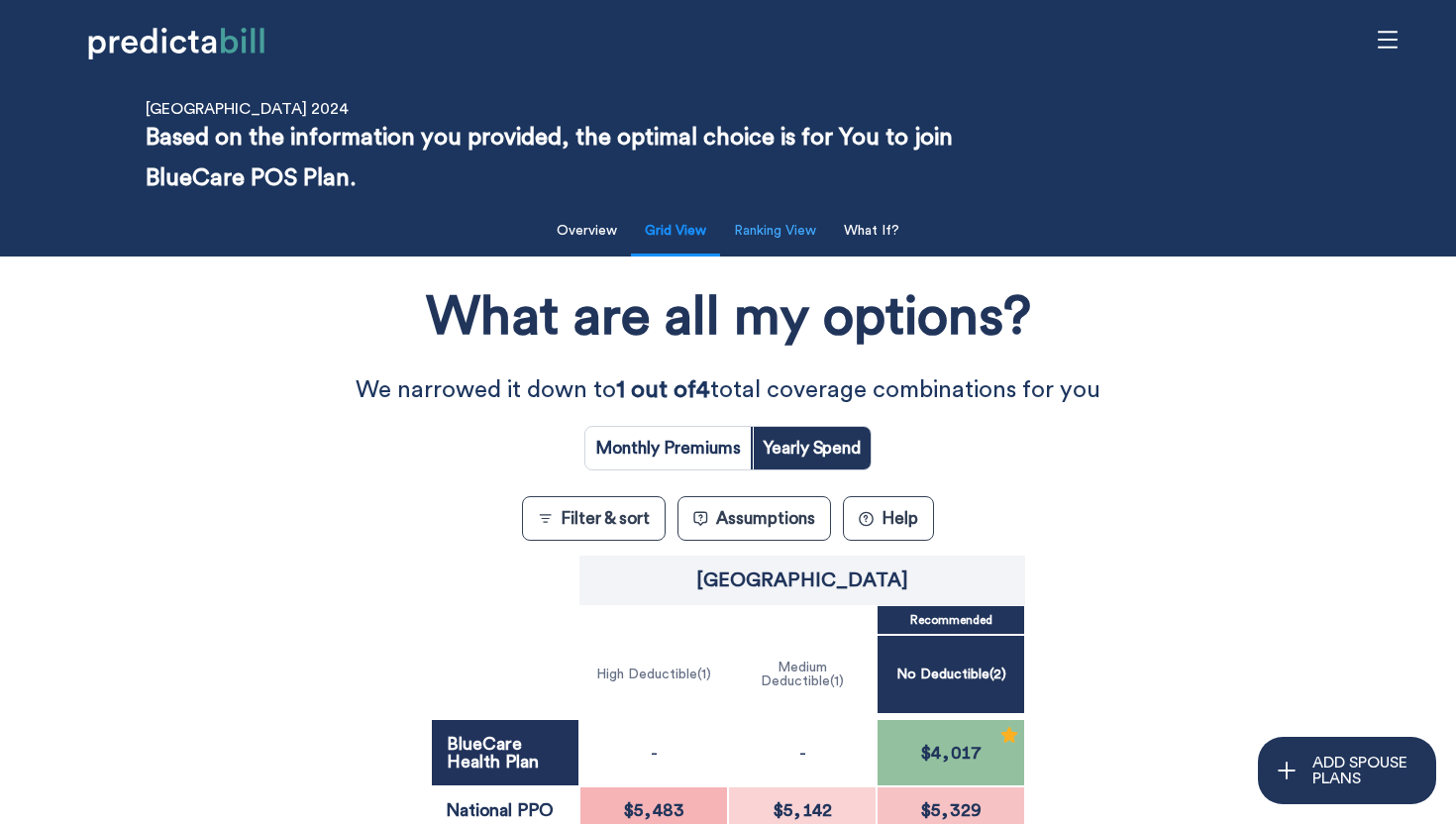 click on "Ranking View" at bounding box center [775, 231] 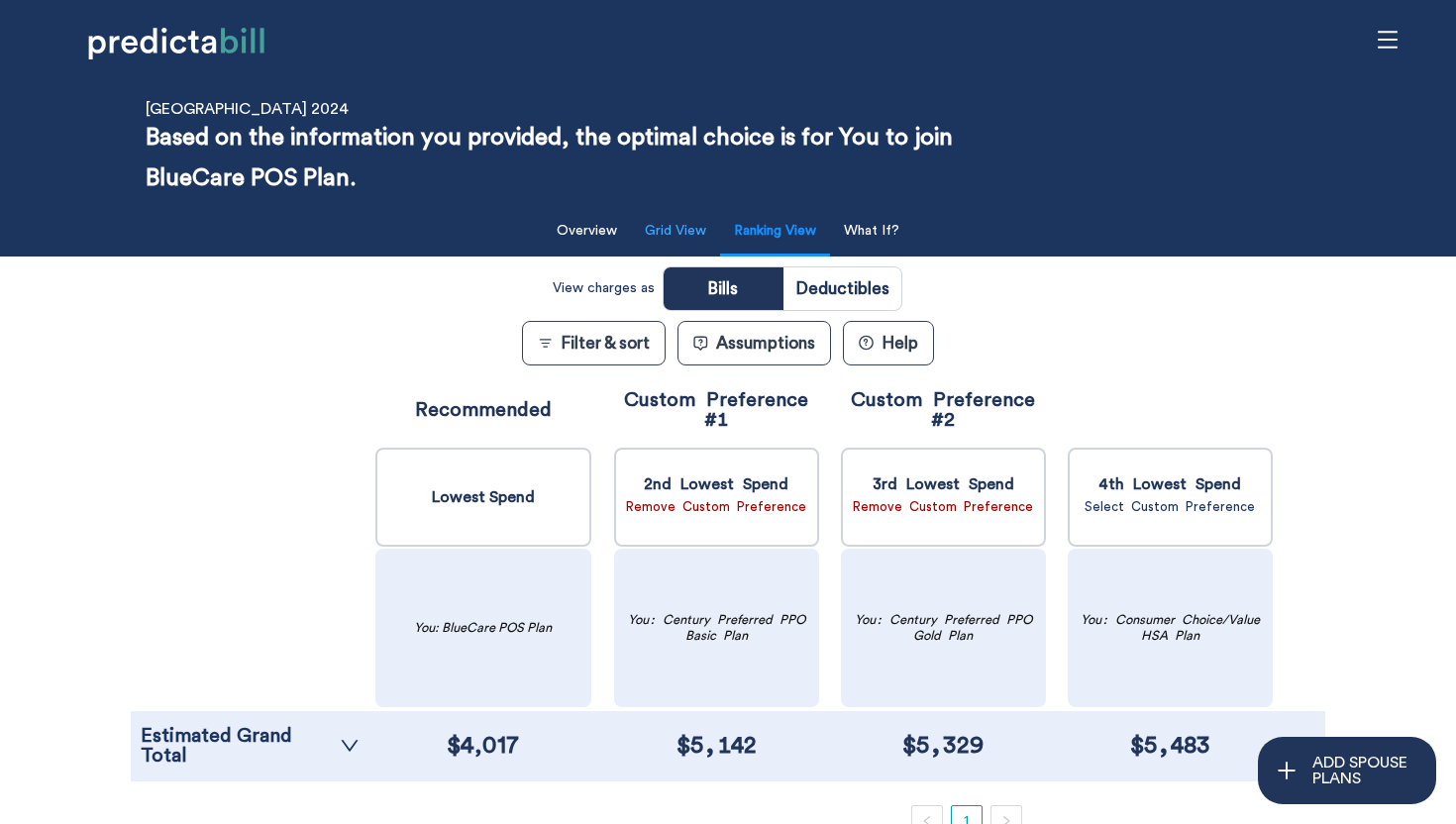 click on "Grid View" at bounding box center [676, 231] 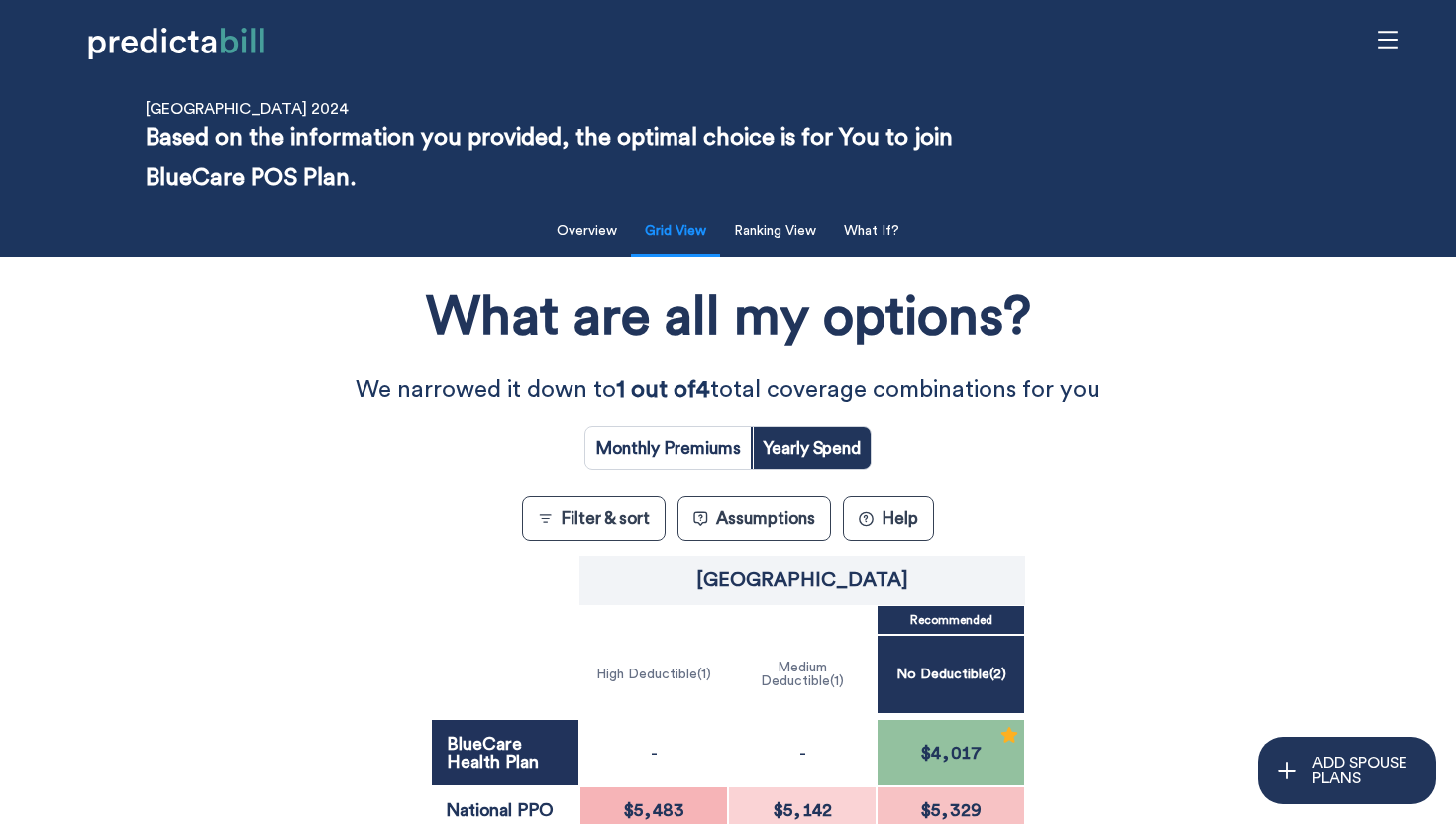 click on "Assumptions" at bounding box center (754, 518) 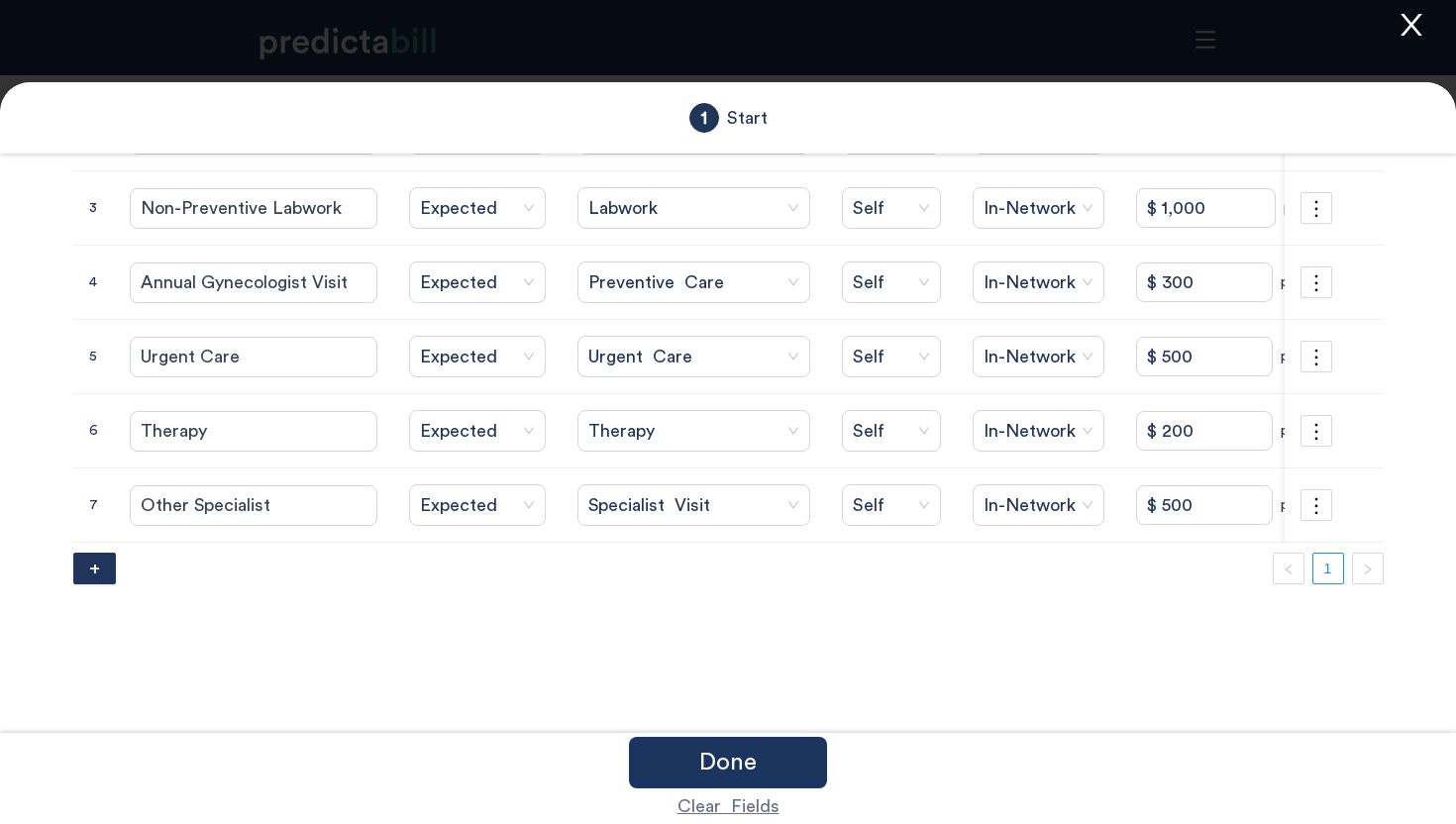 scroll, scrollTop: 0, scrollLeft: 0, axis: both 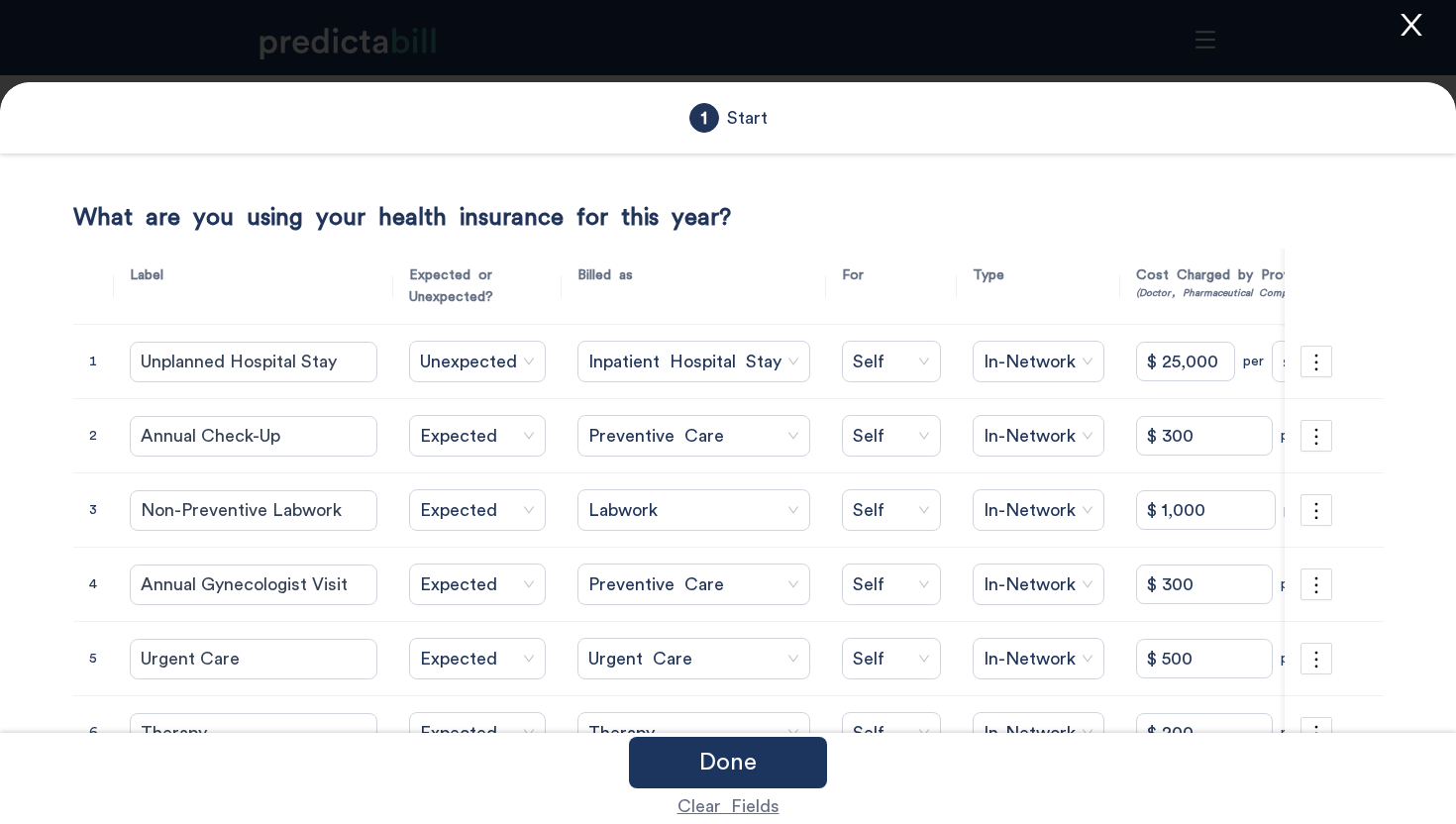 click 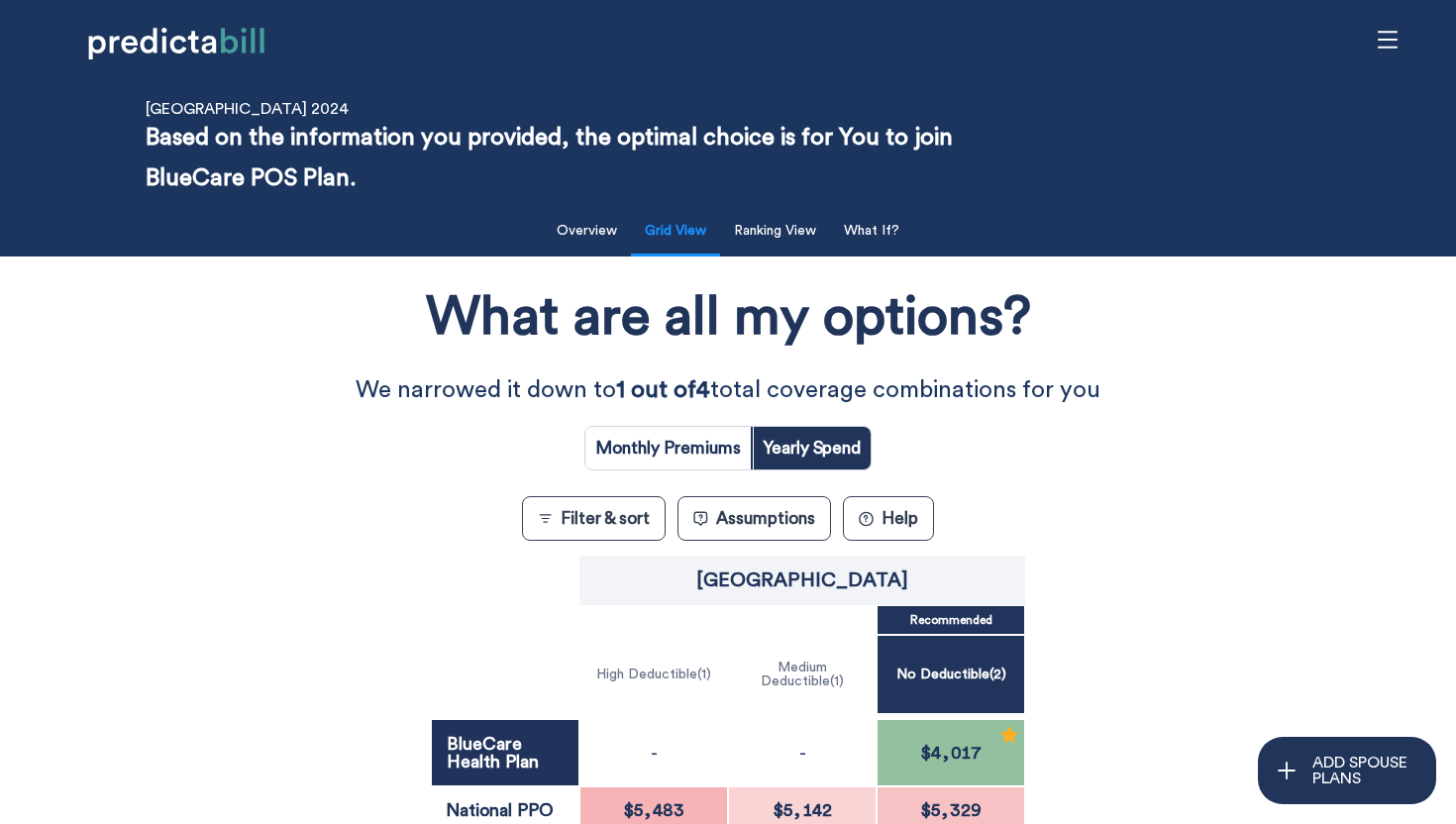 click on "What are all my options?   We narrowed it down to  1 out of  4  total coverage combinations for you Monthly Premiums Yearly Spend Filter & sort Assumptions ? Help Quinnipiac University Recommended High Deductible  ( 1 ) Medium Deductible  ( 1 ) No Deductible  ( 2 ) BlueCare Health Plan - - $4,017 National PPO $5,483 $5,142 $5,329 In-Network Limits Medical Deductible $3,200 $1,000 $0 Out-Of-Pocket Maximum $6,000 $4,000 $4,000" at bounding box center (728, 652) 